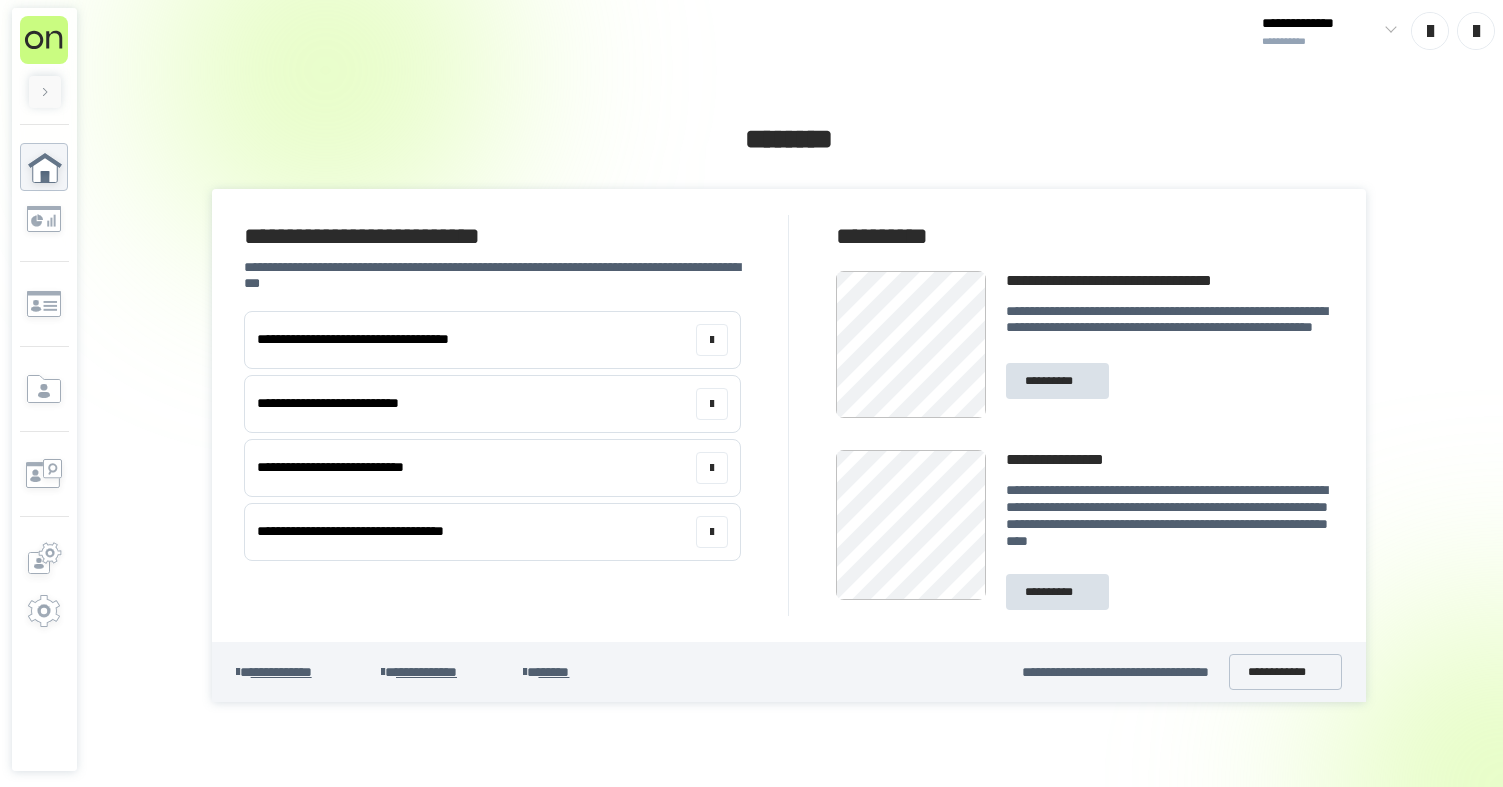 scroll, scrollTop: 0, scrollLeft: 0, axis: both 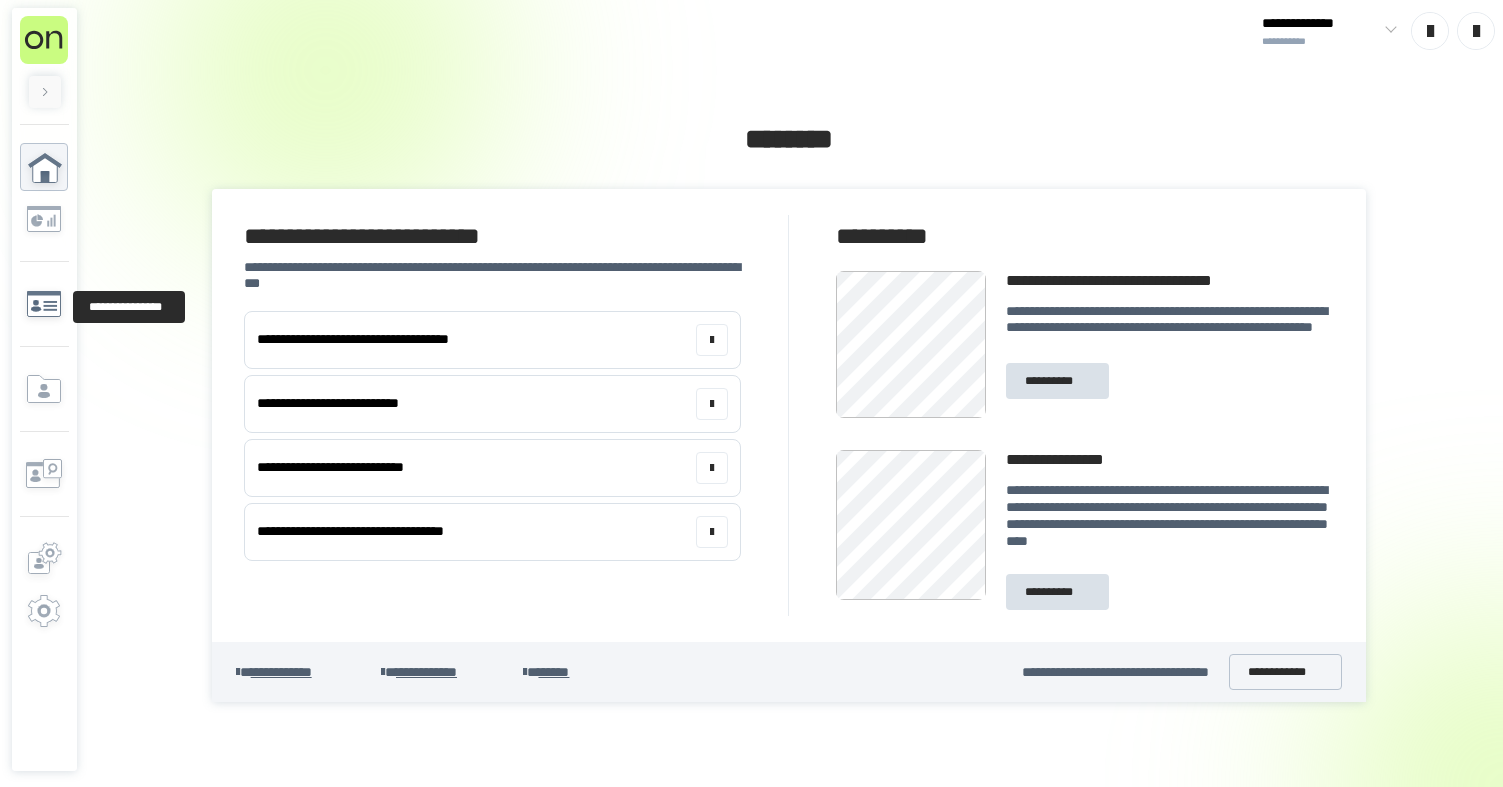 click 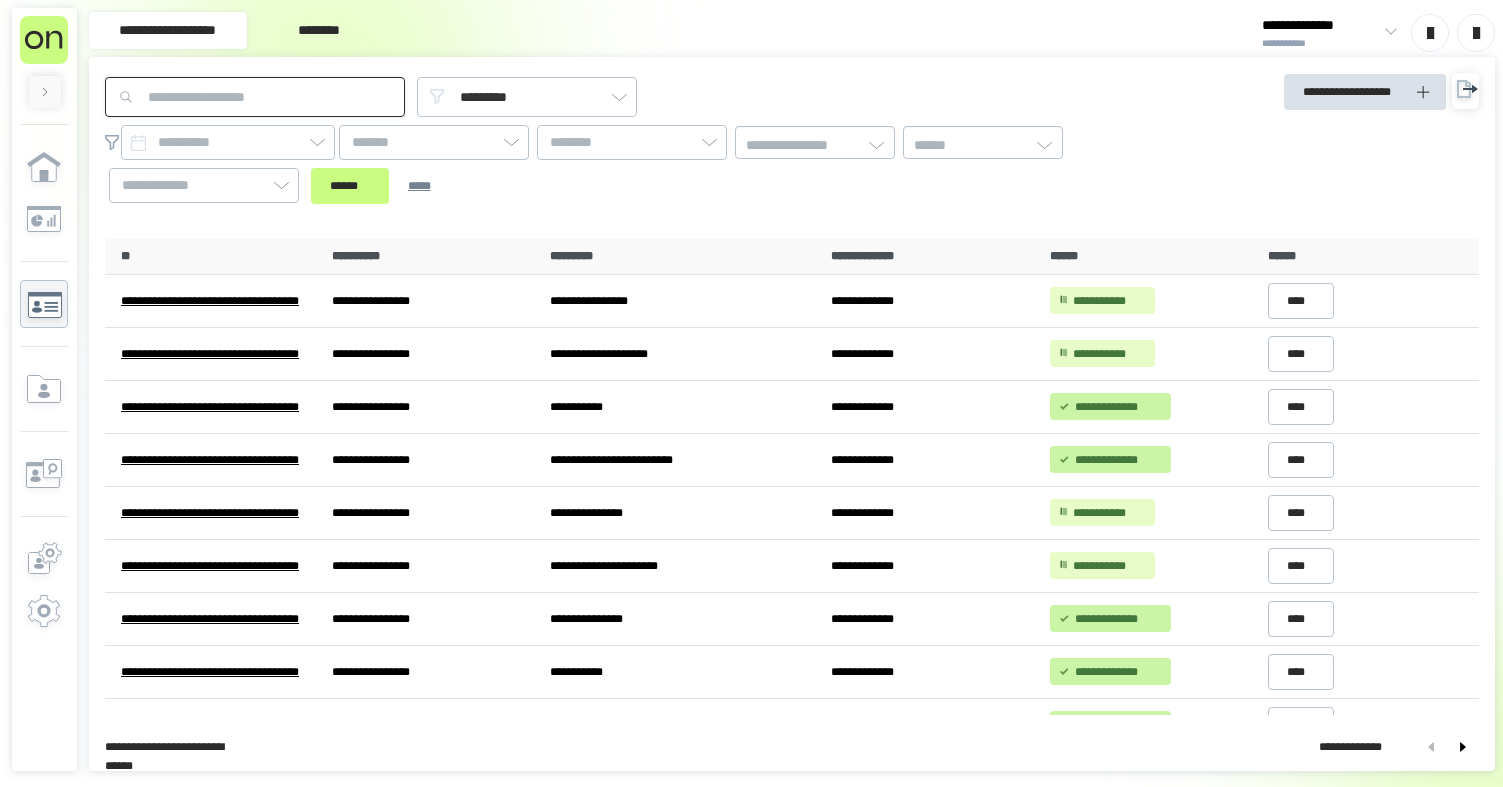 click at bounding box center (255, 97) 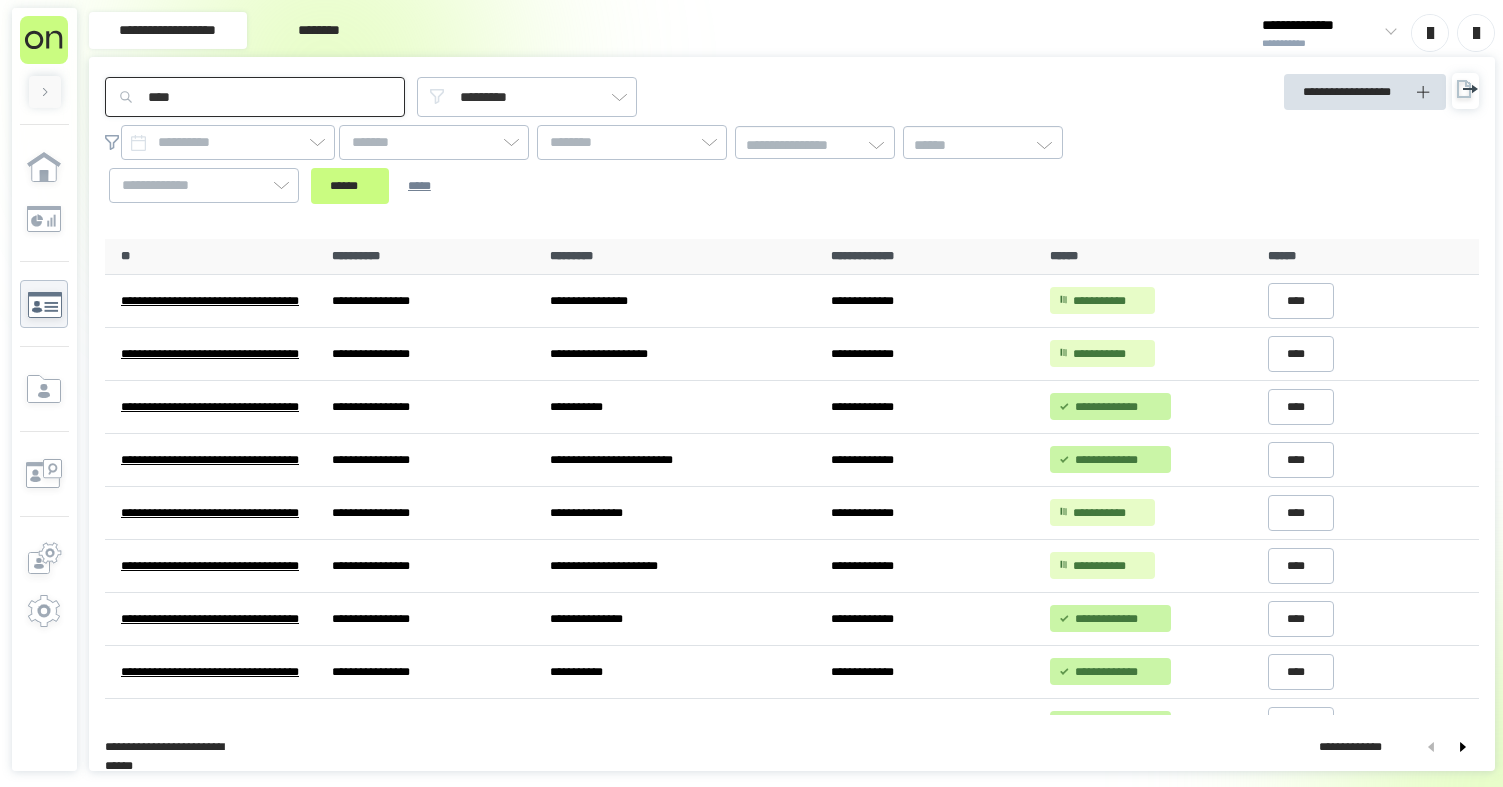 click on "******" at bounding box center [350, 186] 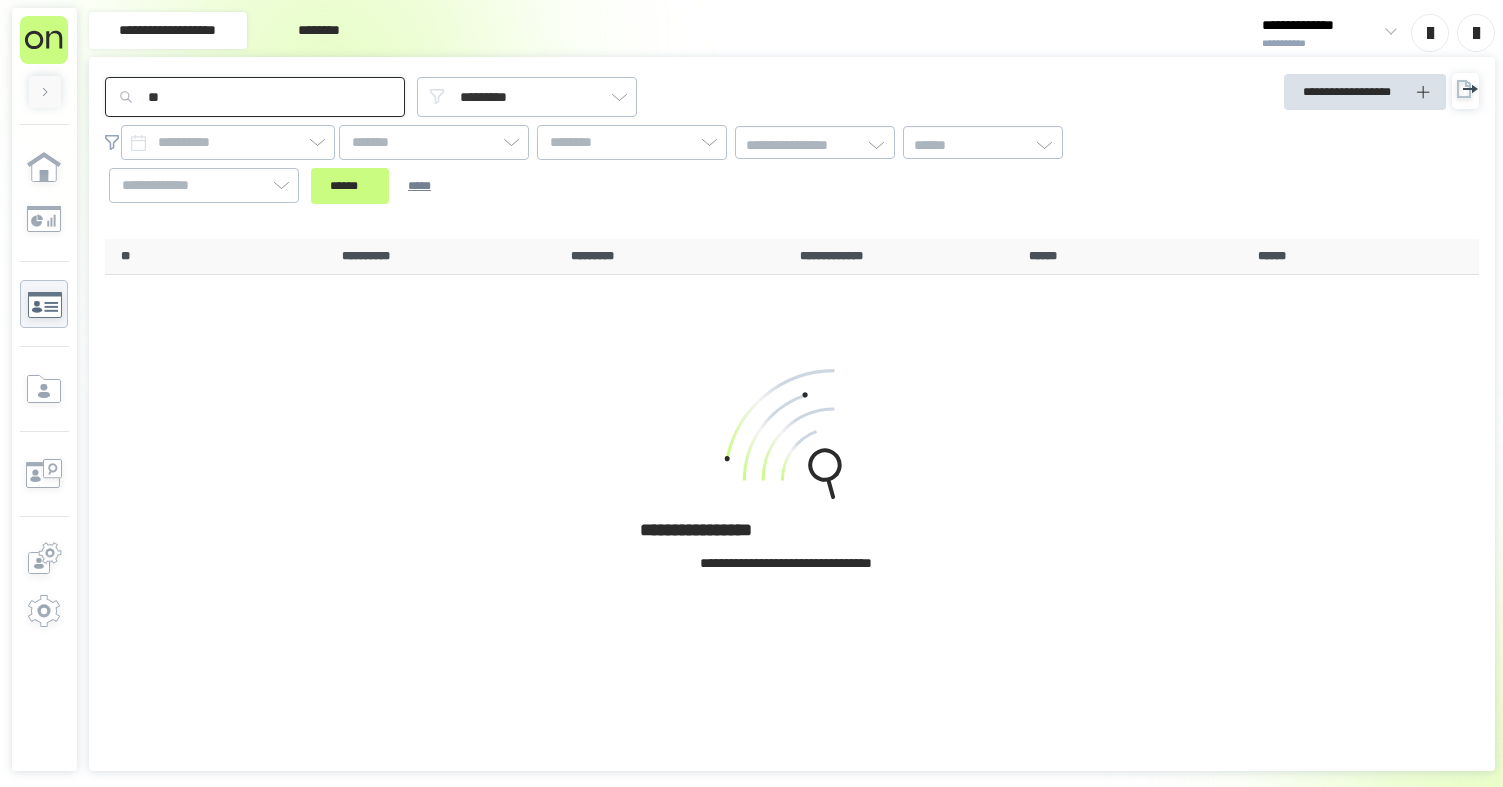 type on "*" 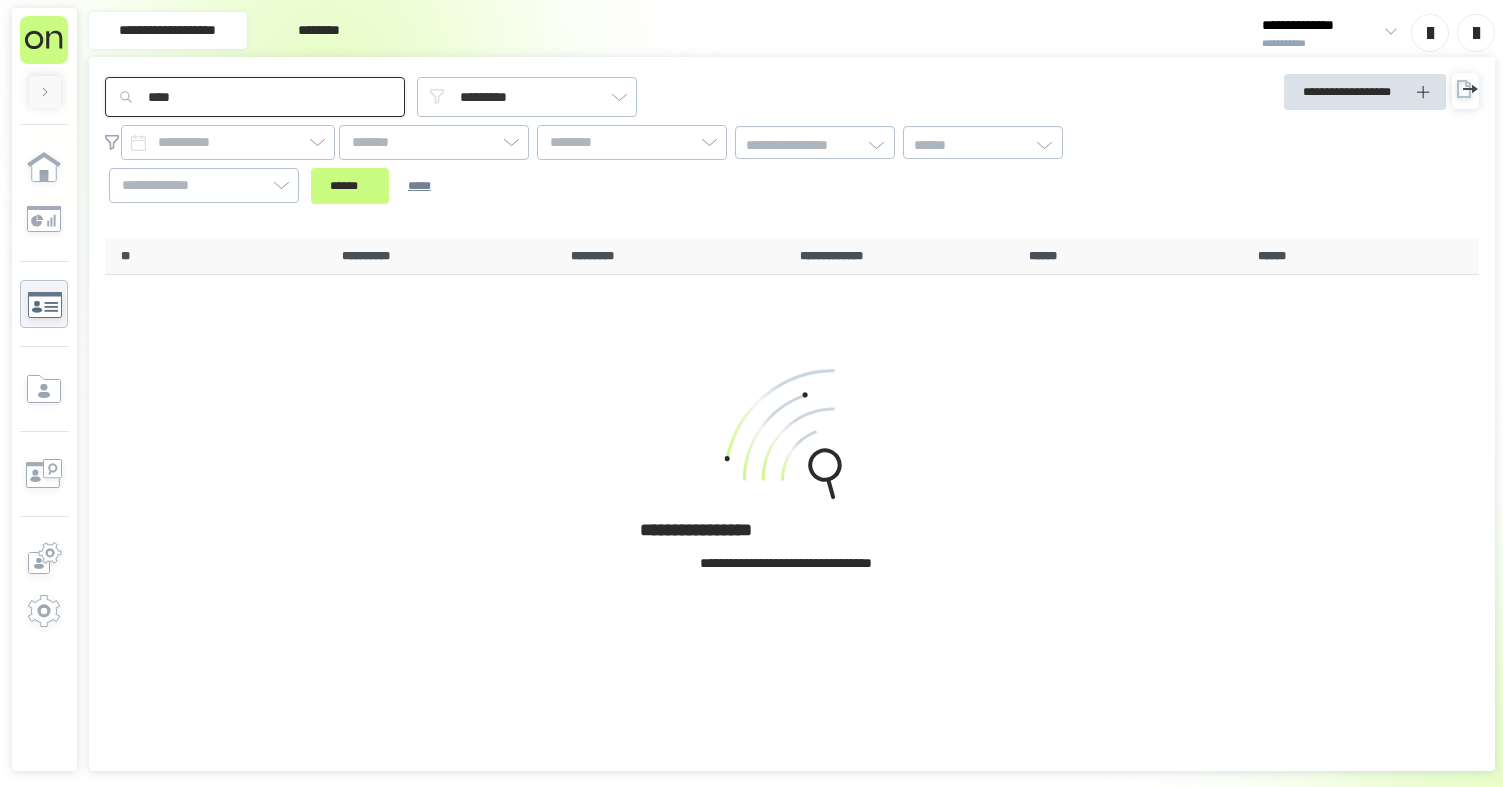 click on "******" at bounding box center (350, 186) 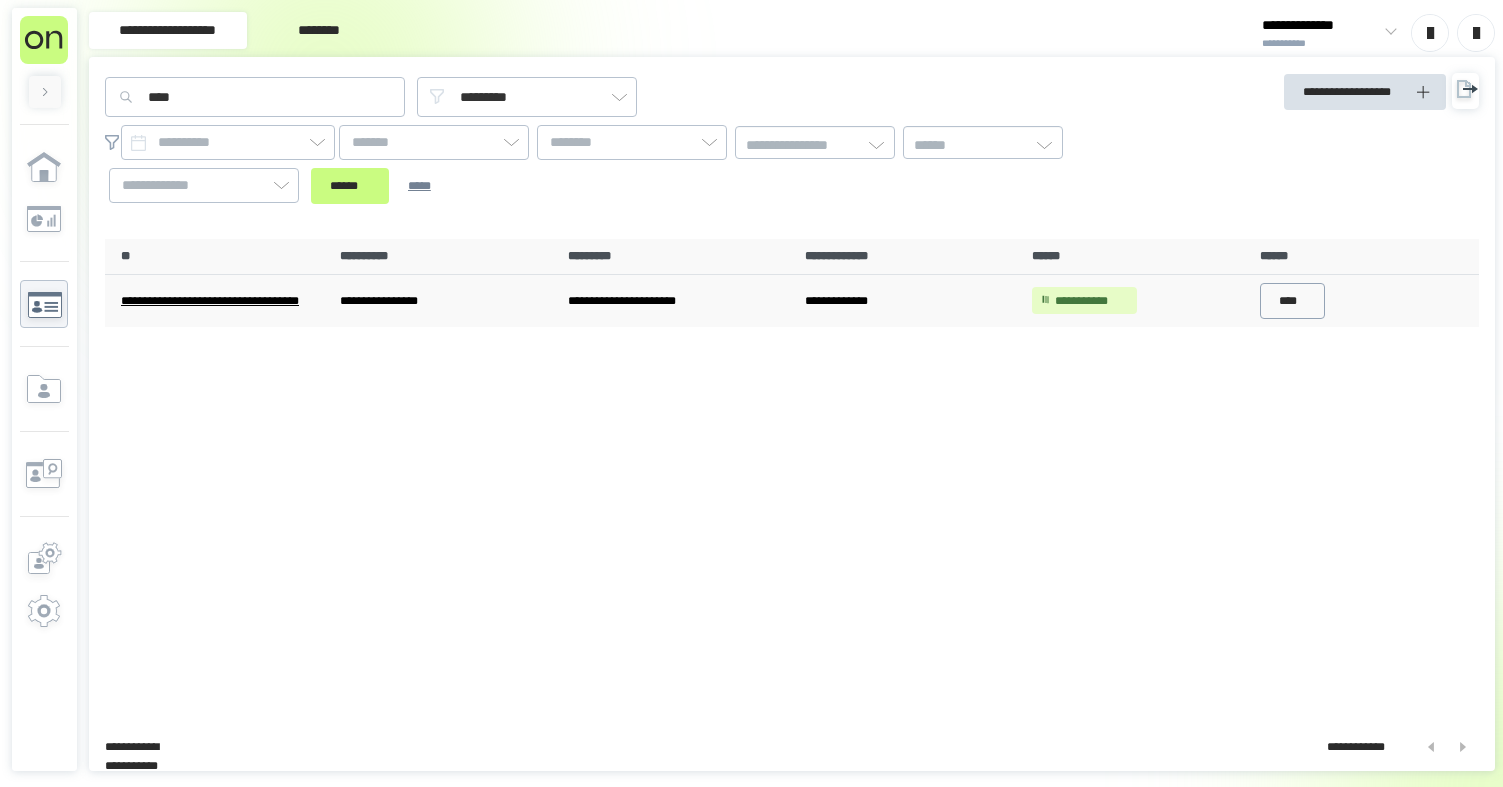 click on "****" at bounding box center [1293, 301] 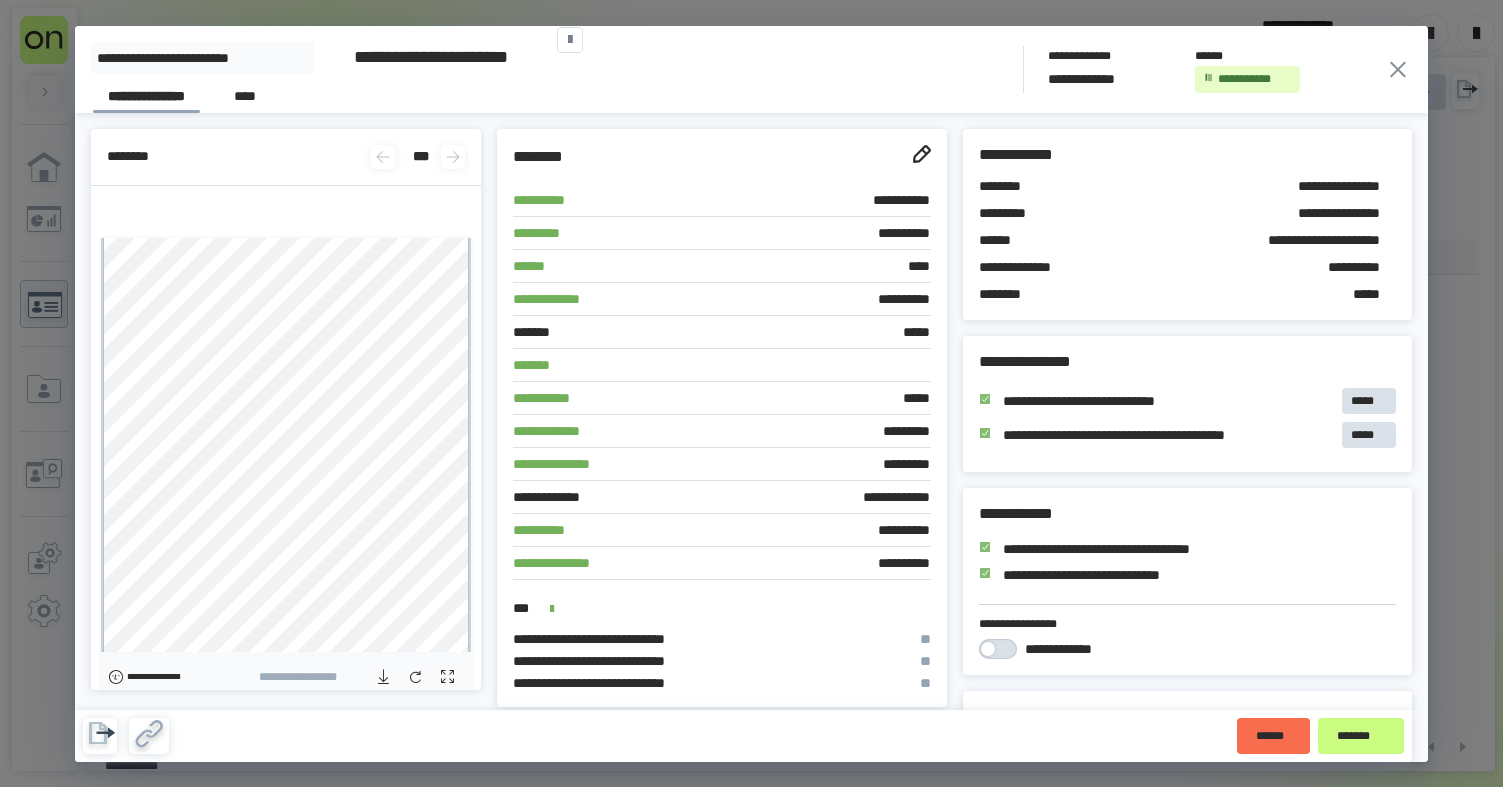 click 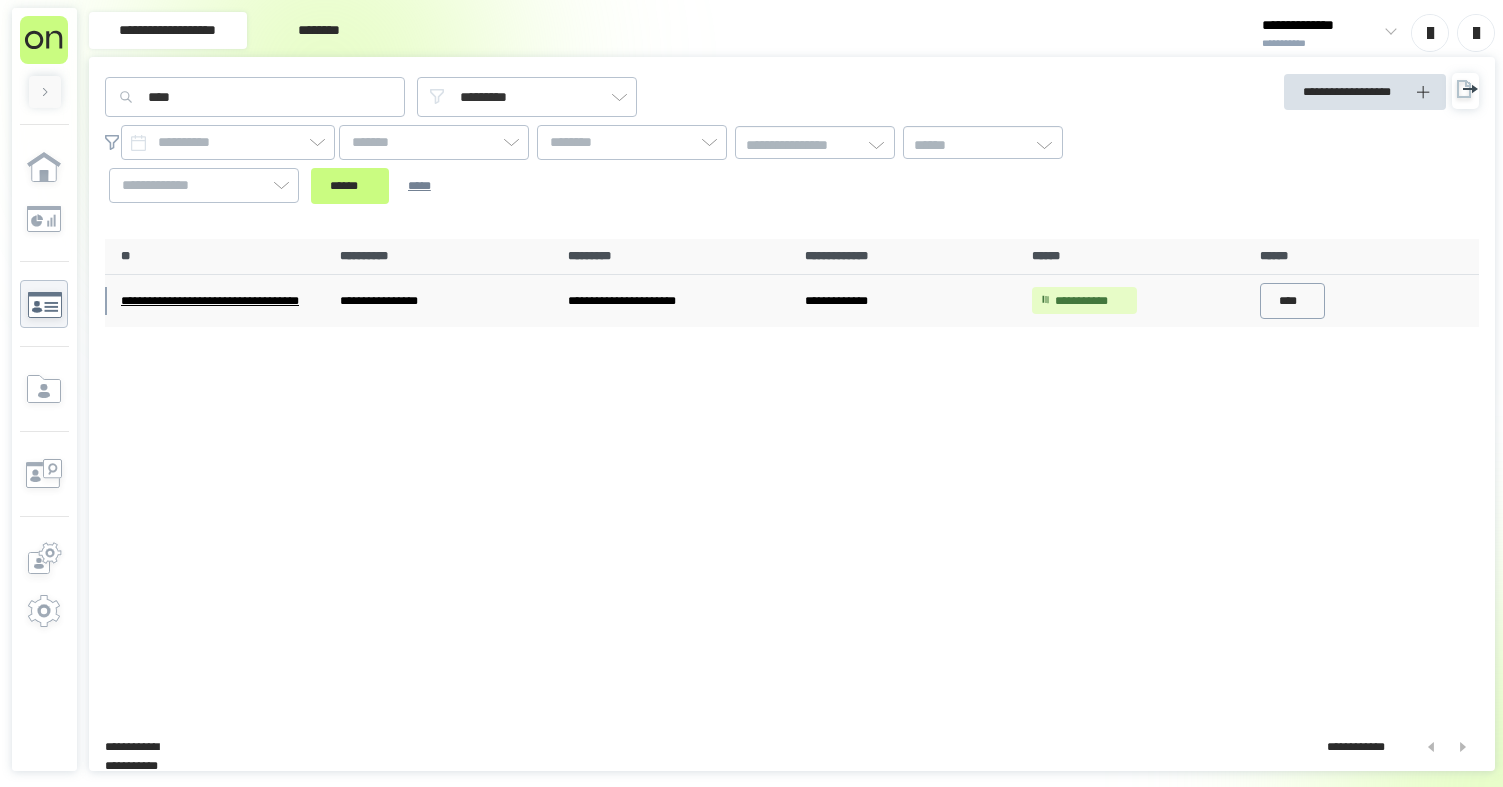 click on "****" at bounding box center [1293, 301] 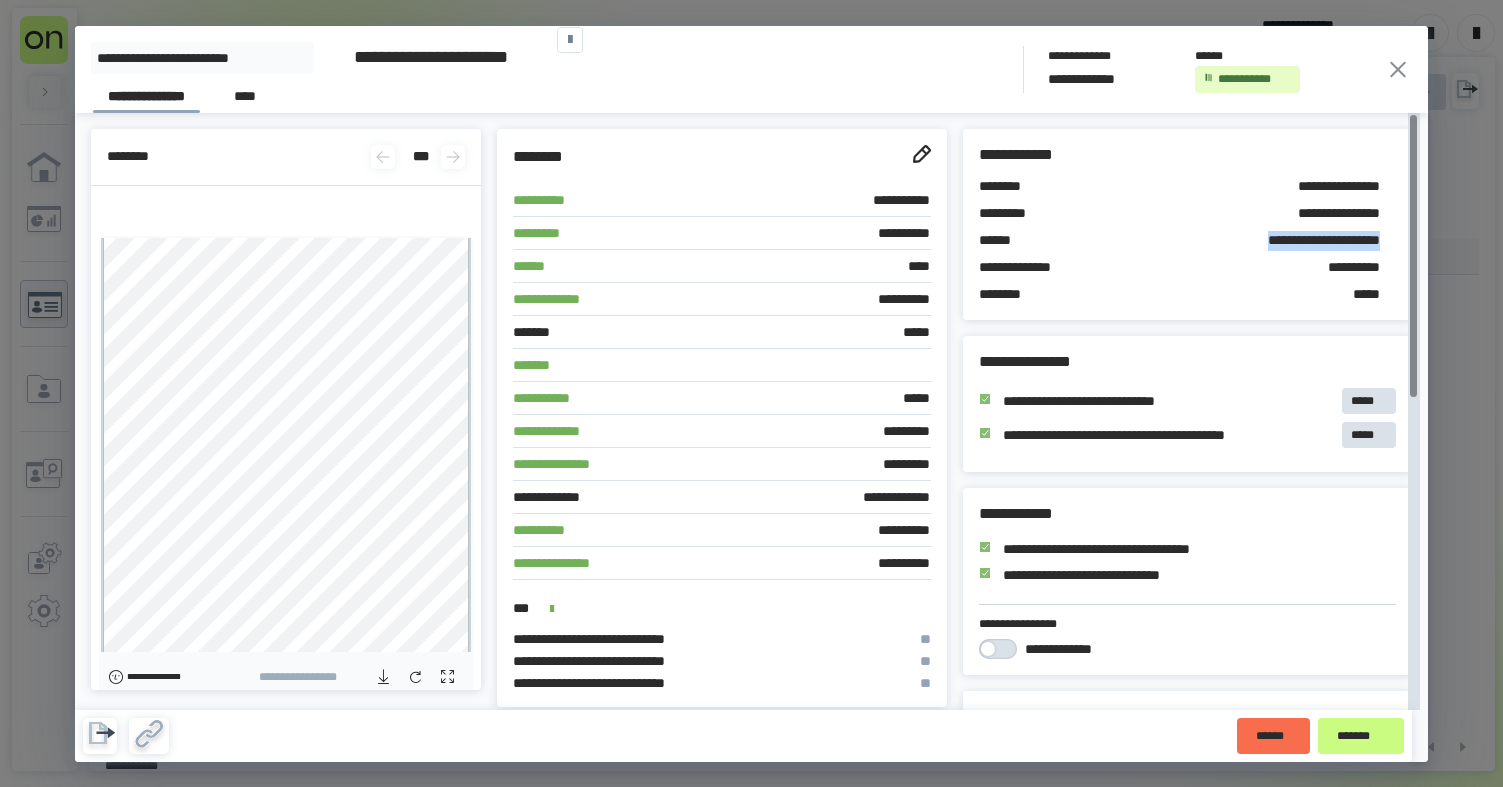drag, startPoint x: 1254, startPoint y: 233, endPoint x: 1328, endPoint y: 259, distance: 78.434685 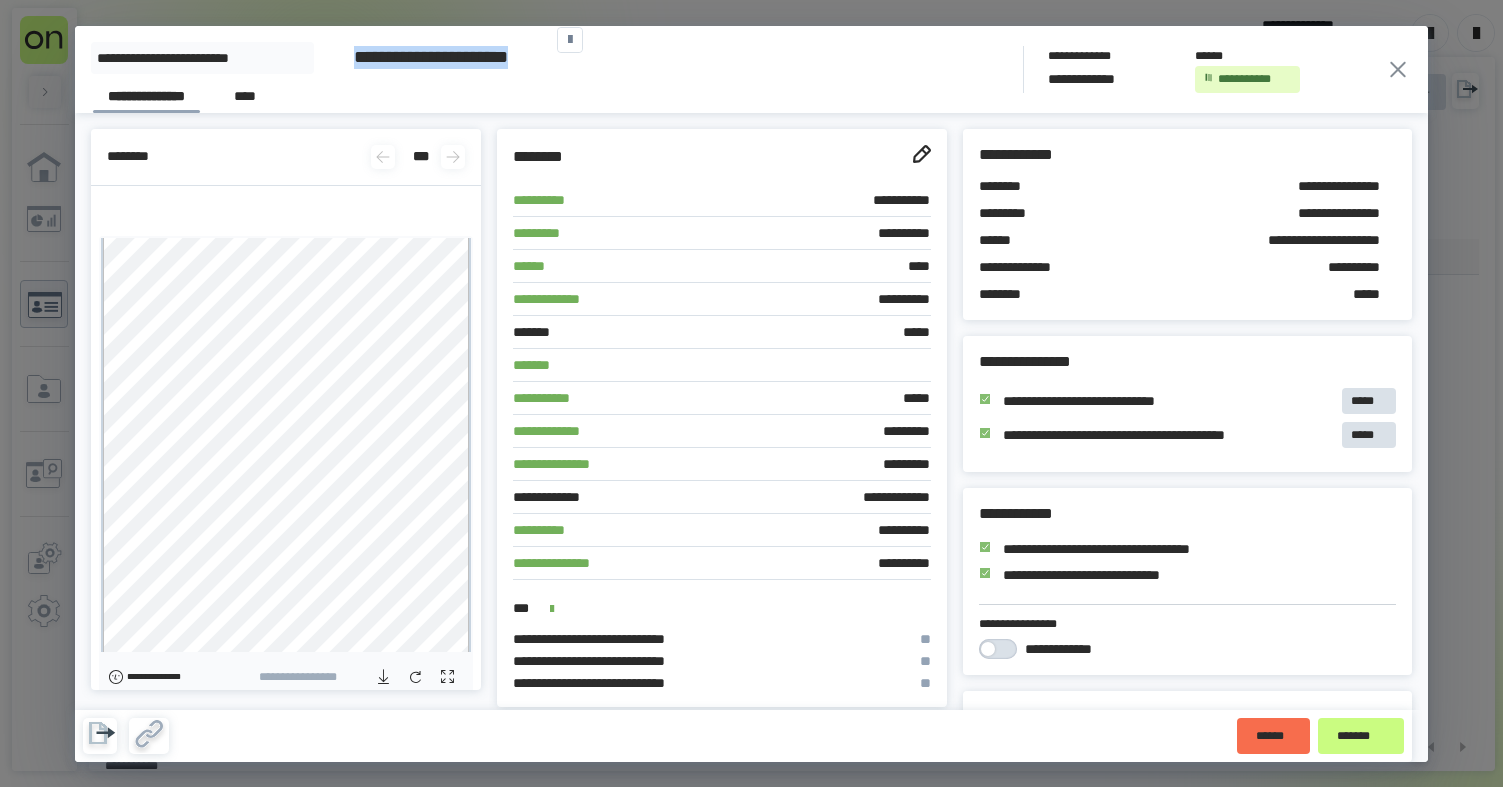 drag, startPoint x: 392, startPoint y: 60, endPoint x: 353, endPoint y: 44, distance: 42.154476 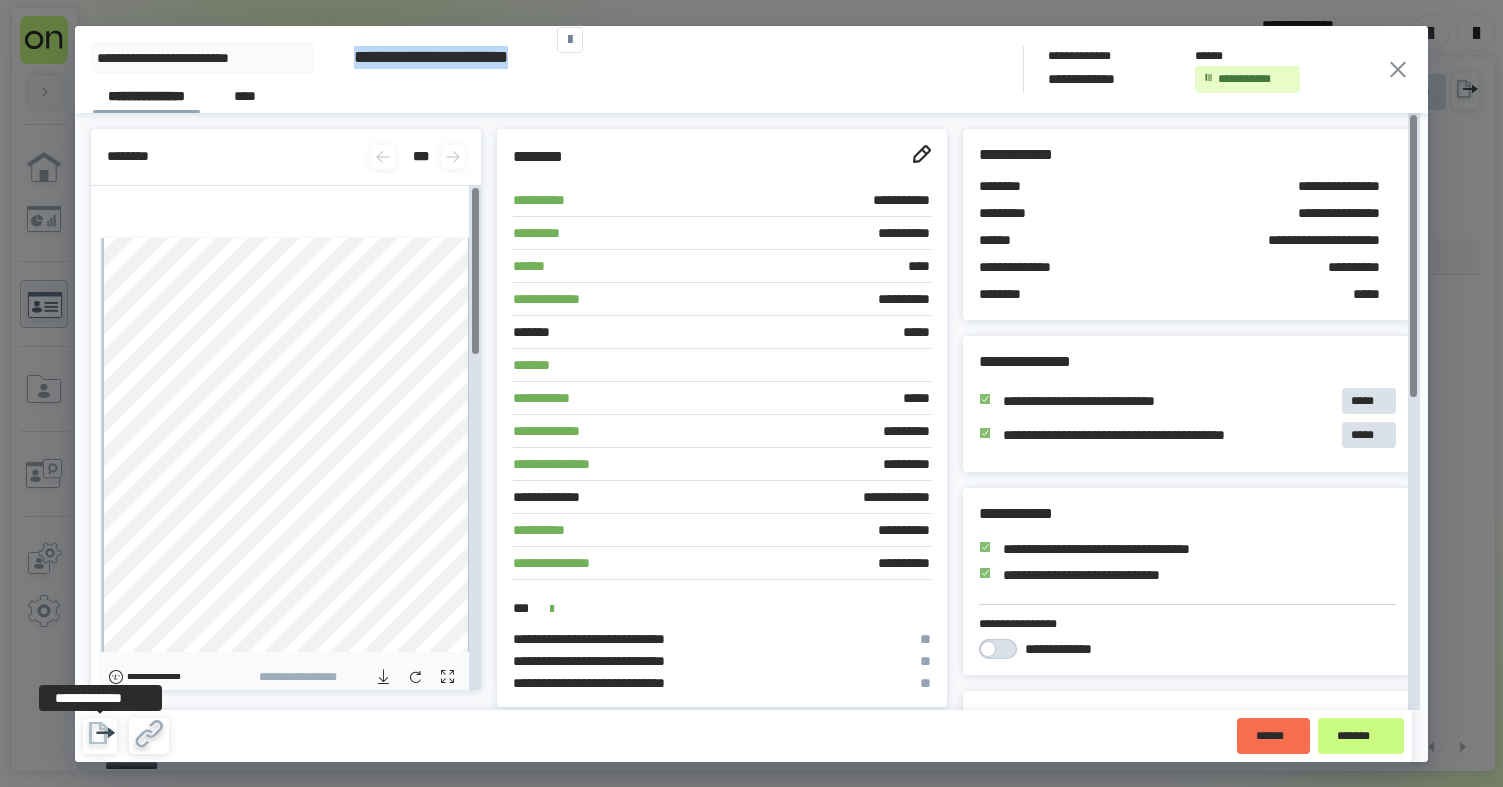 click 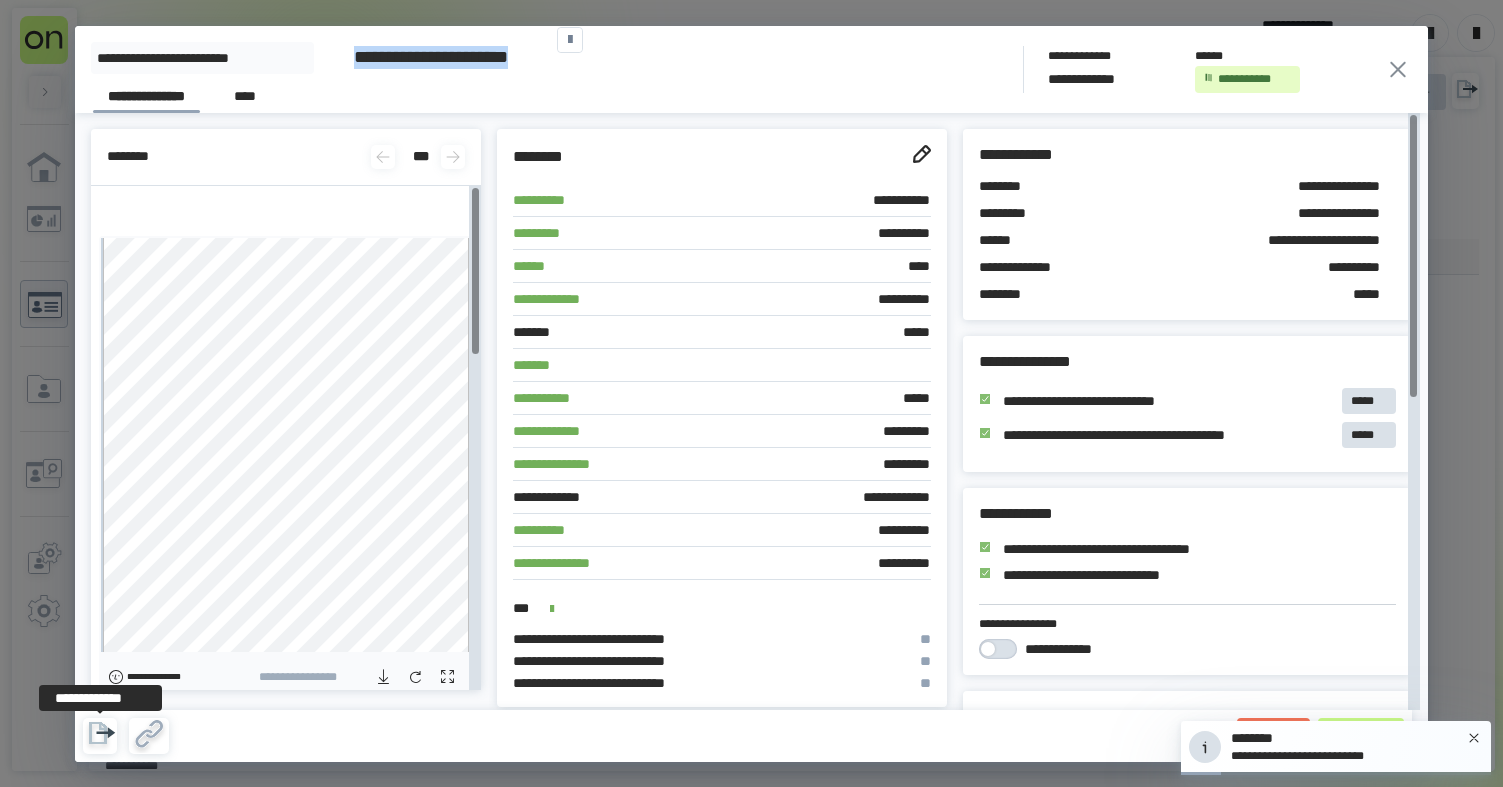scroll, scrollTop: 624, scrollLeft: 0, axis: vertical 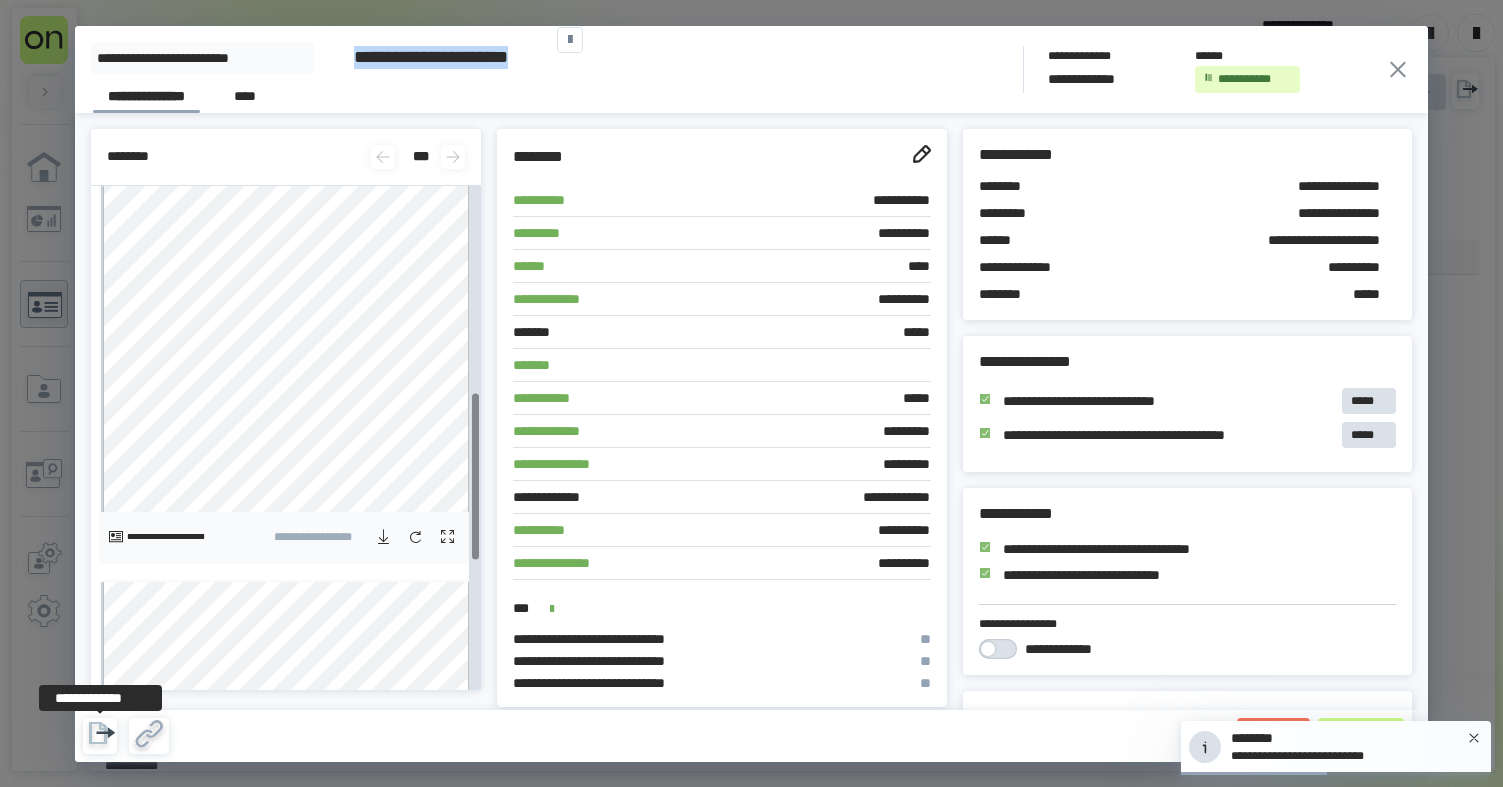 click 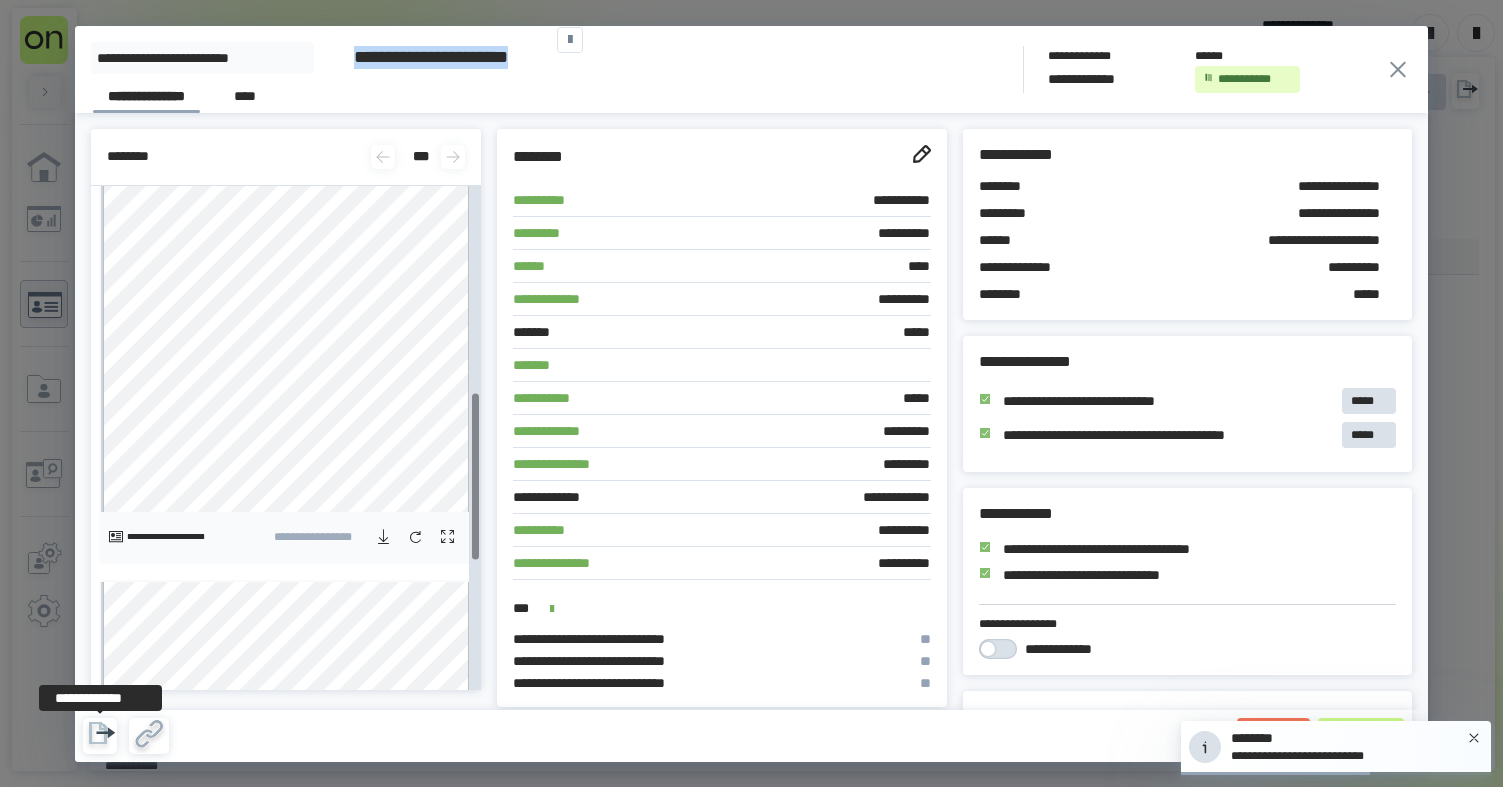 scroll, scrollTop: 1014, scrollLeft: 0, axis: vertical 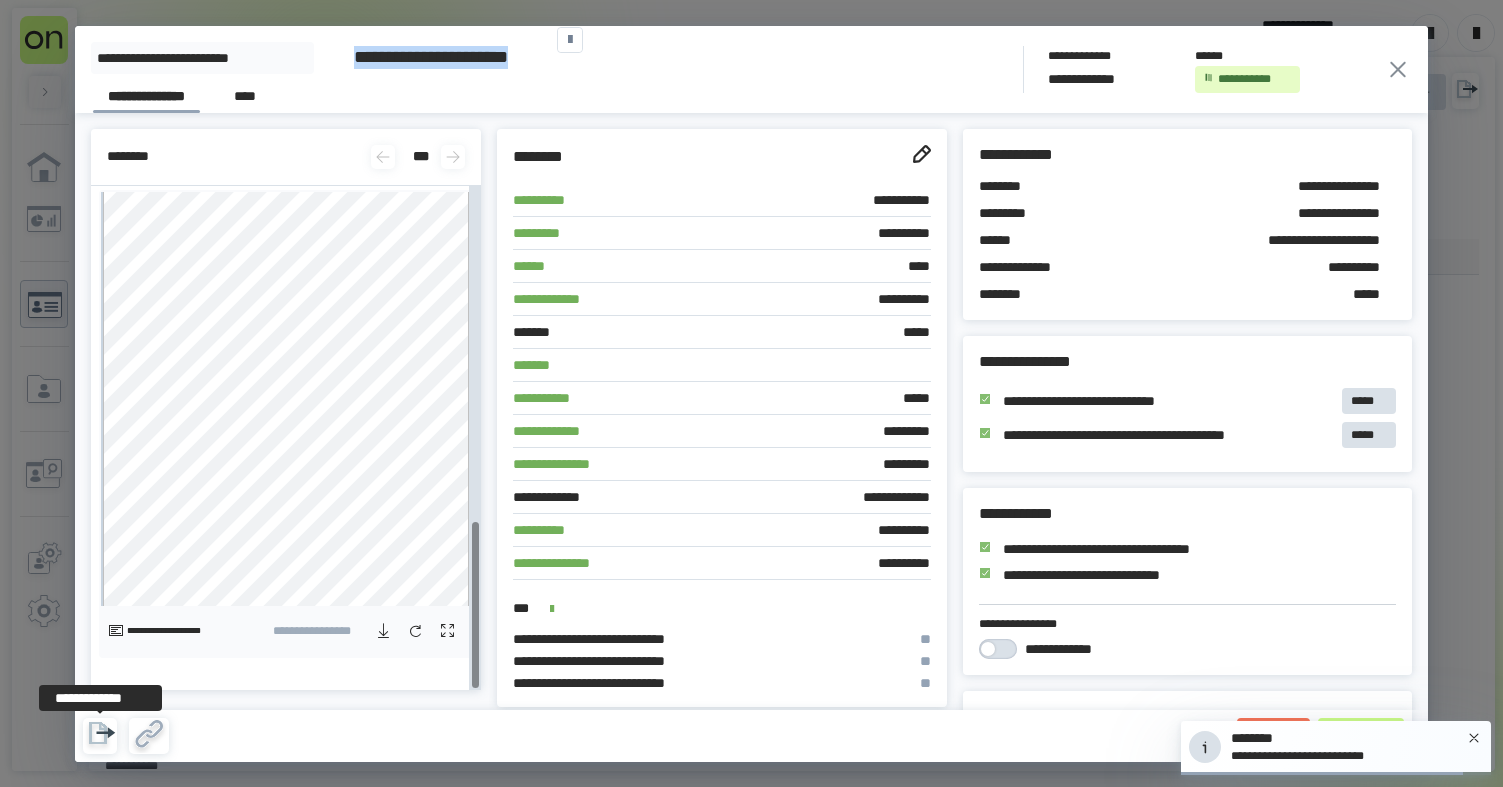 click at bounding box center [383, 631] 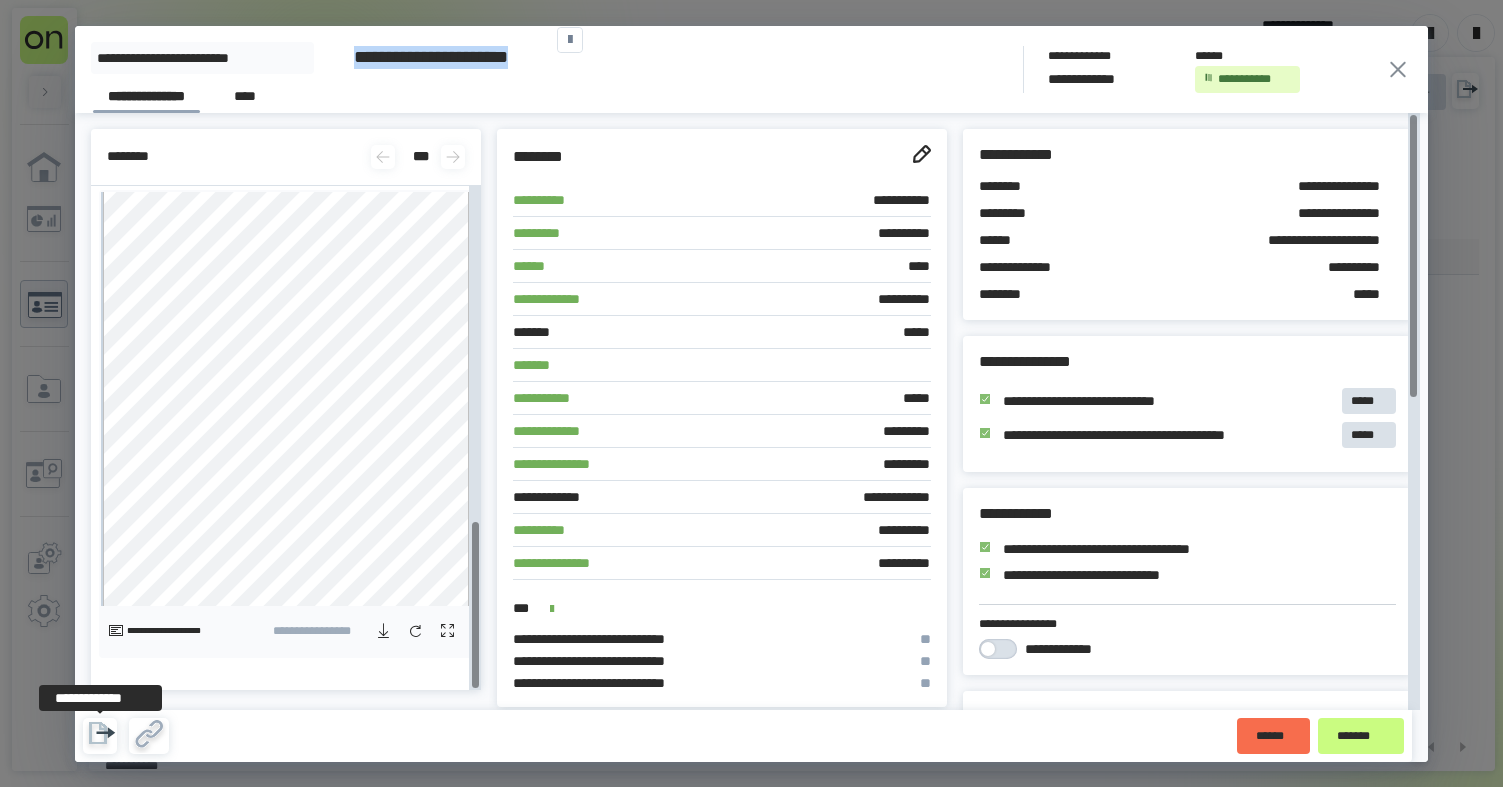 click 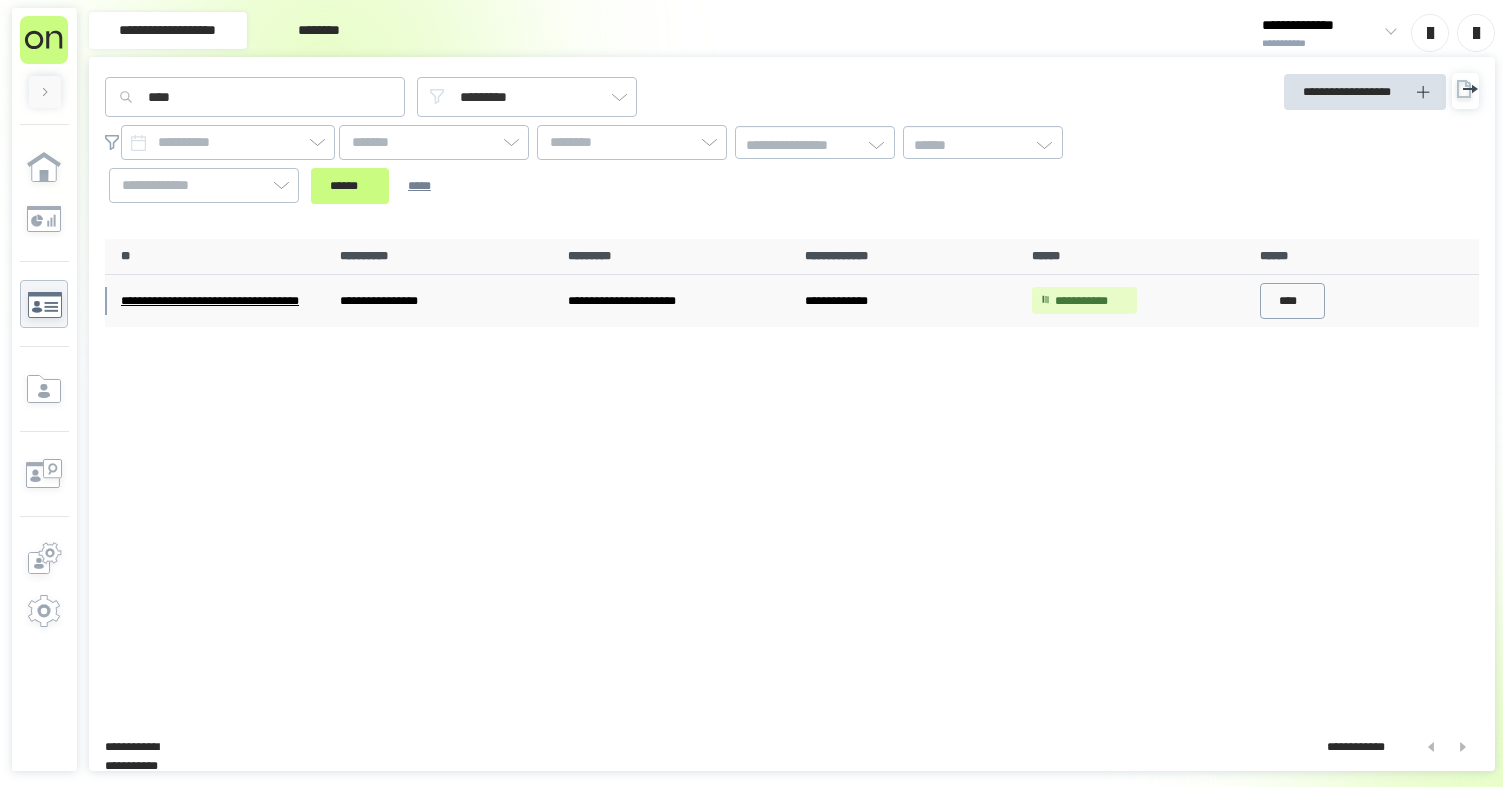 click on "****" at bounding box center [1293, 301] 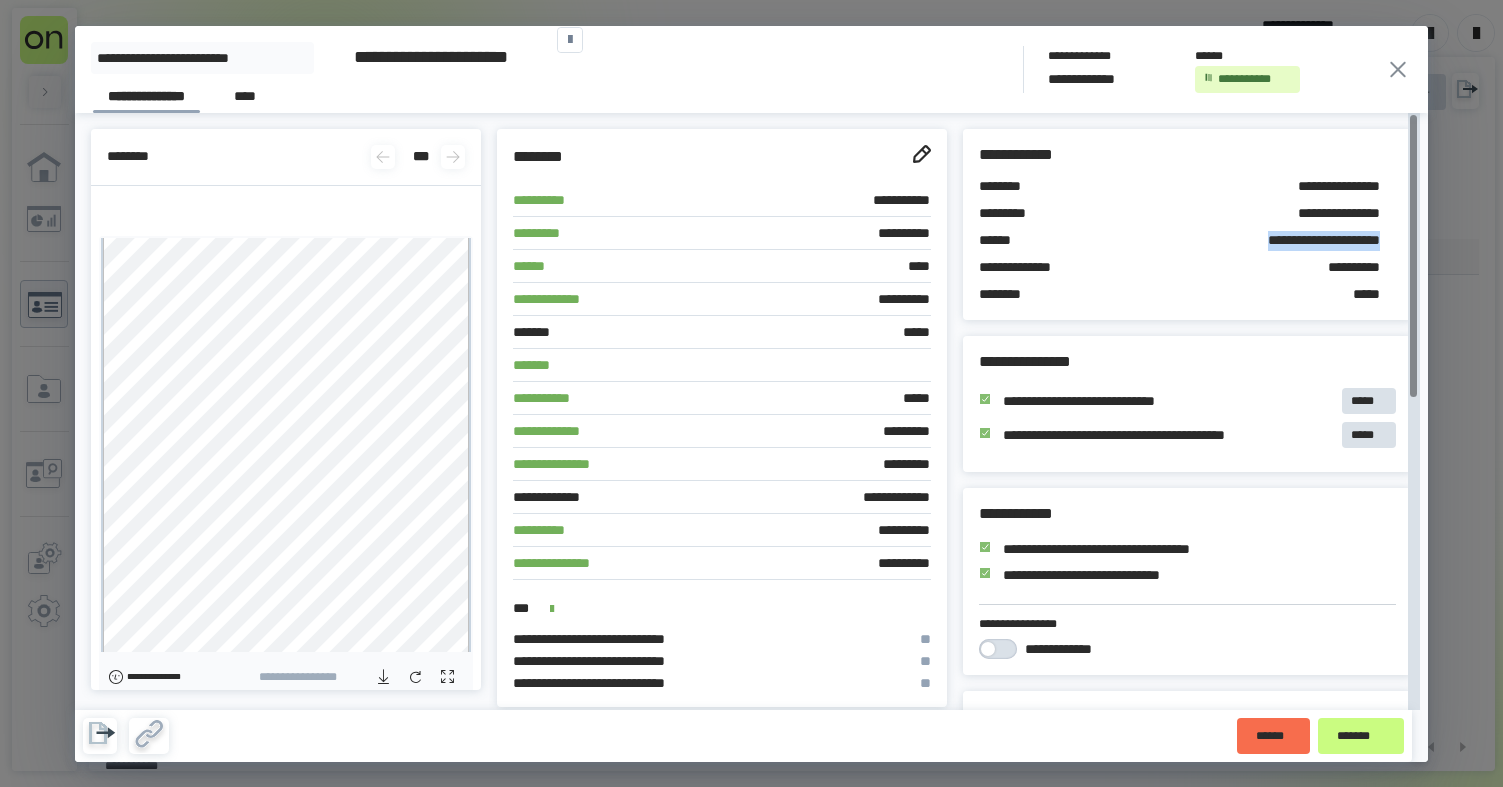drag, startPoint x: 1213, startPoint y: 239, endPoint x: 1361, endPoint y: 245, distance: 148.12157 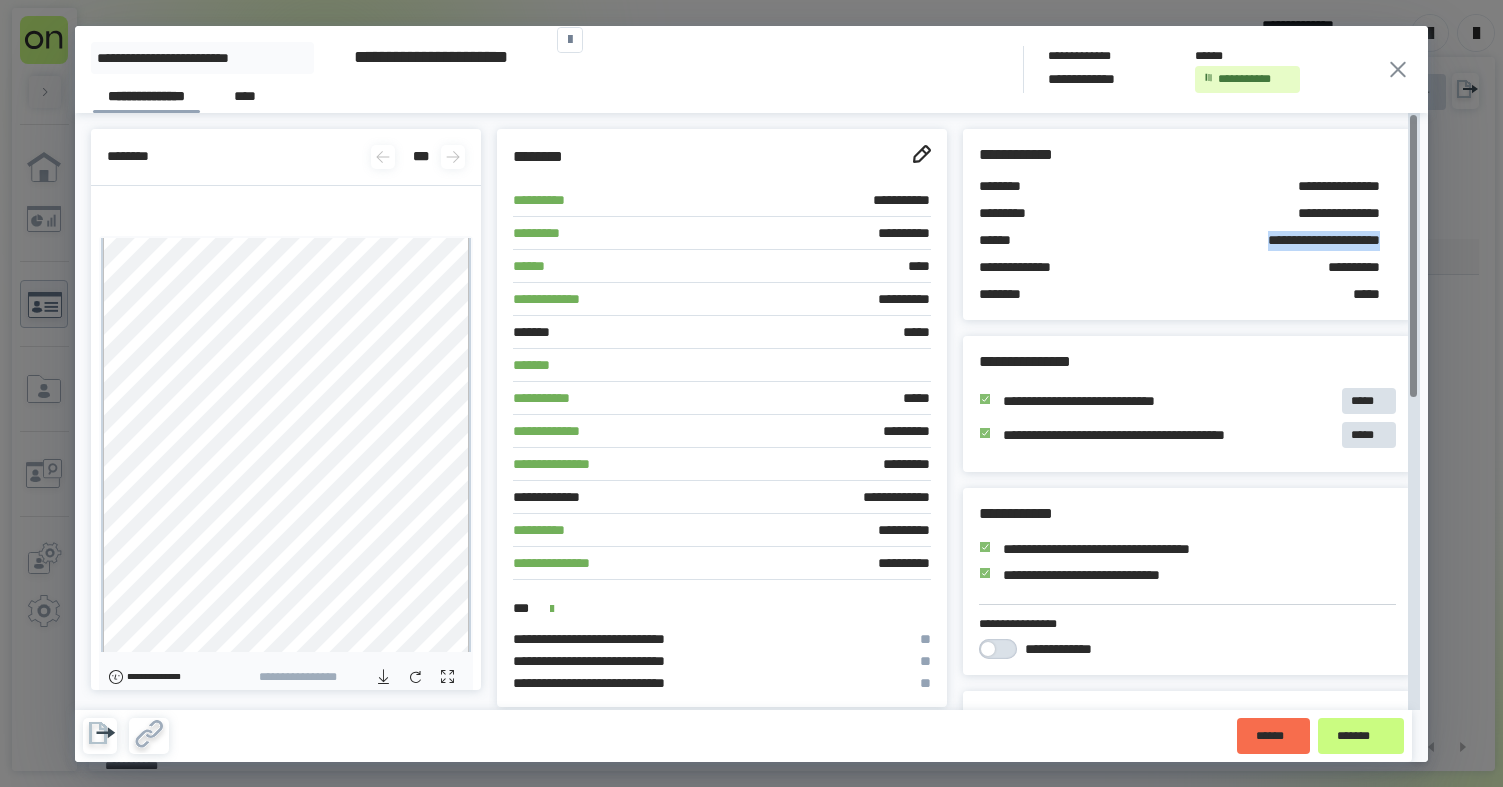 copy on "**********" 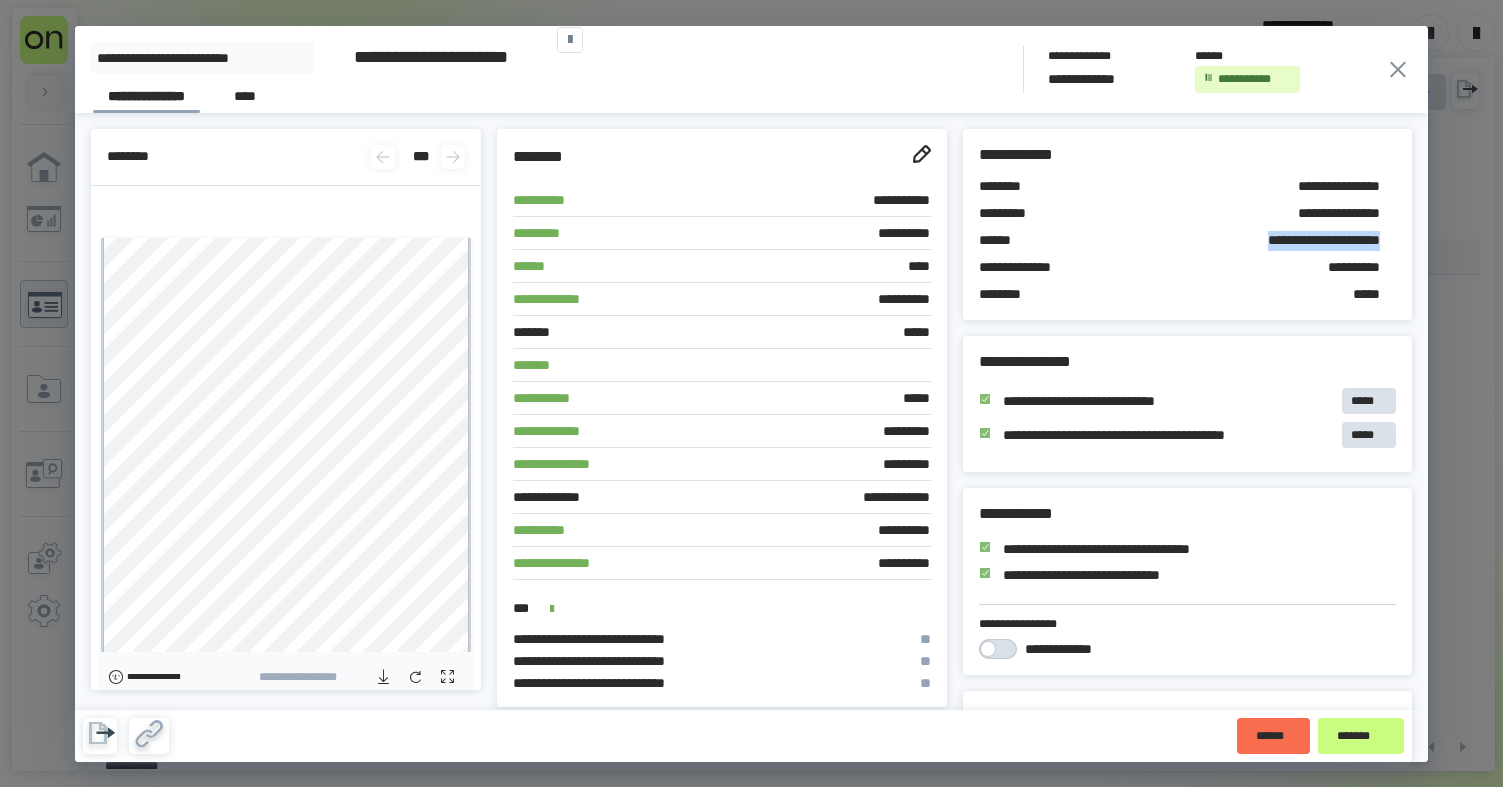 click 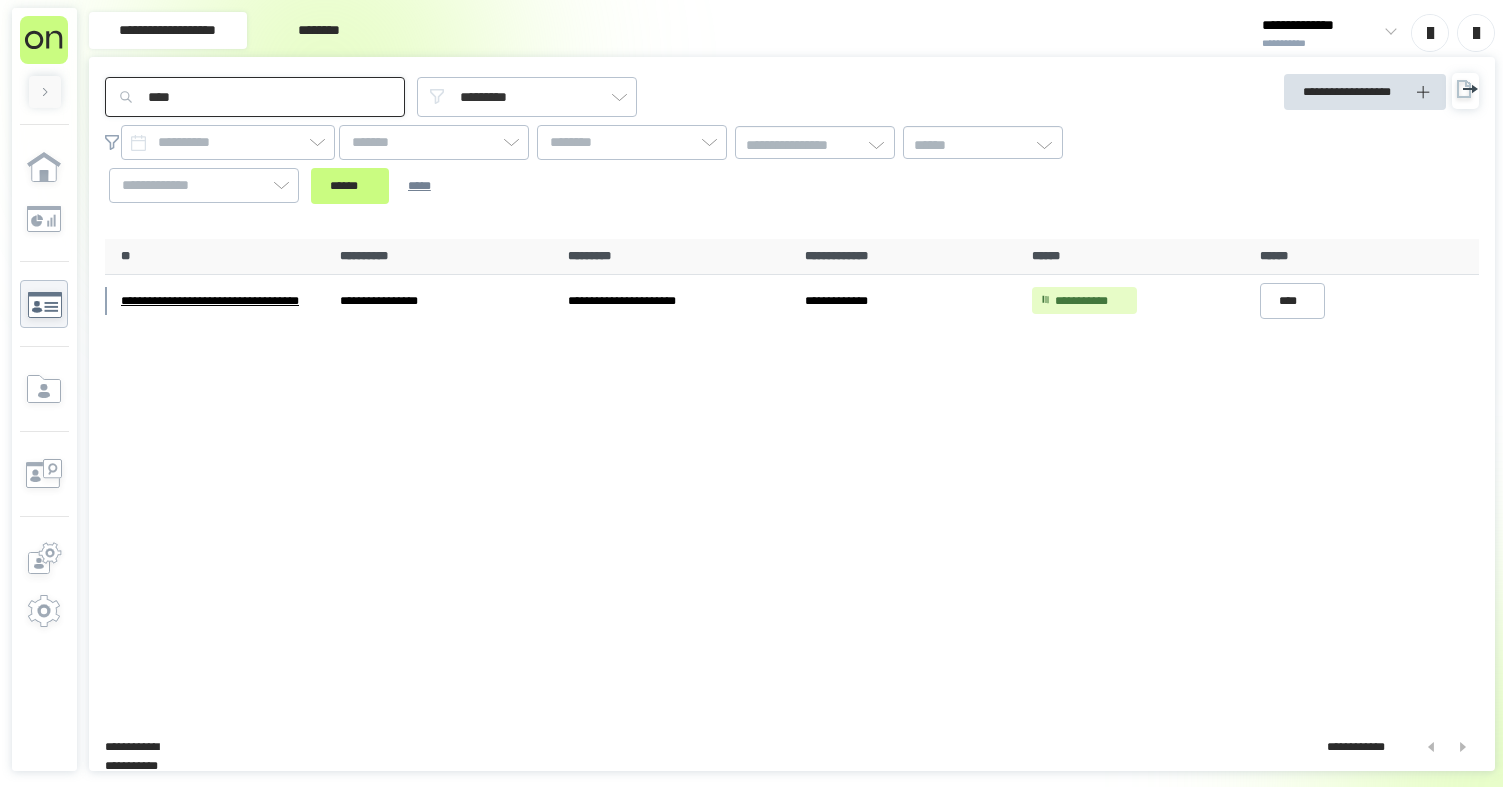 drag, startPoint x: 258, startPoint y: 91, endPoint x: 129, endPoint y: 92, distance: 129.00388 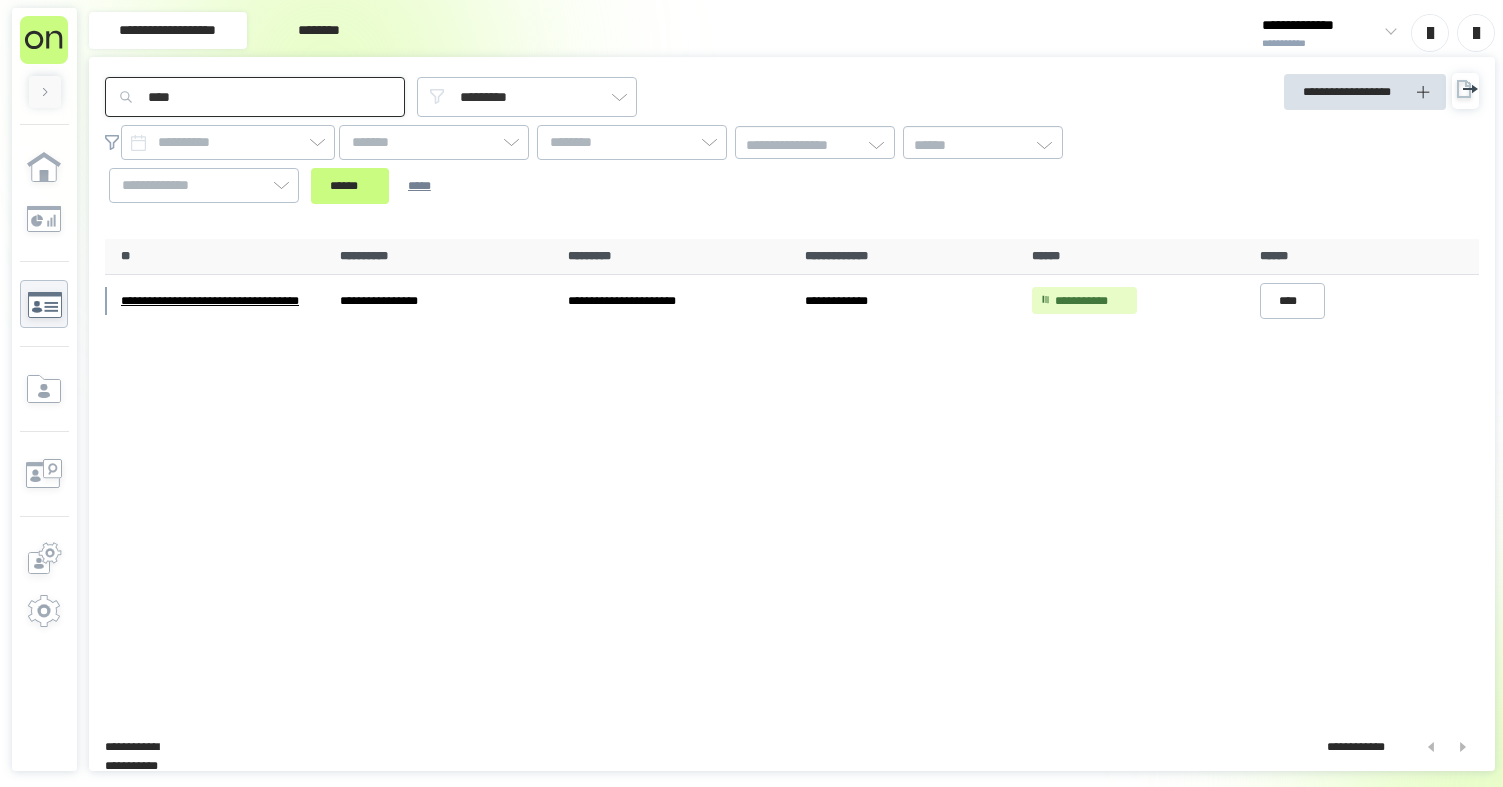 click on "****" at bounding box center [255, 97] 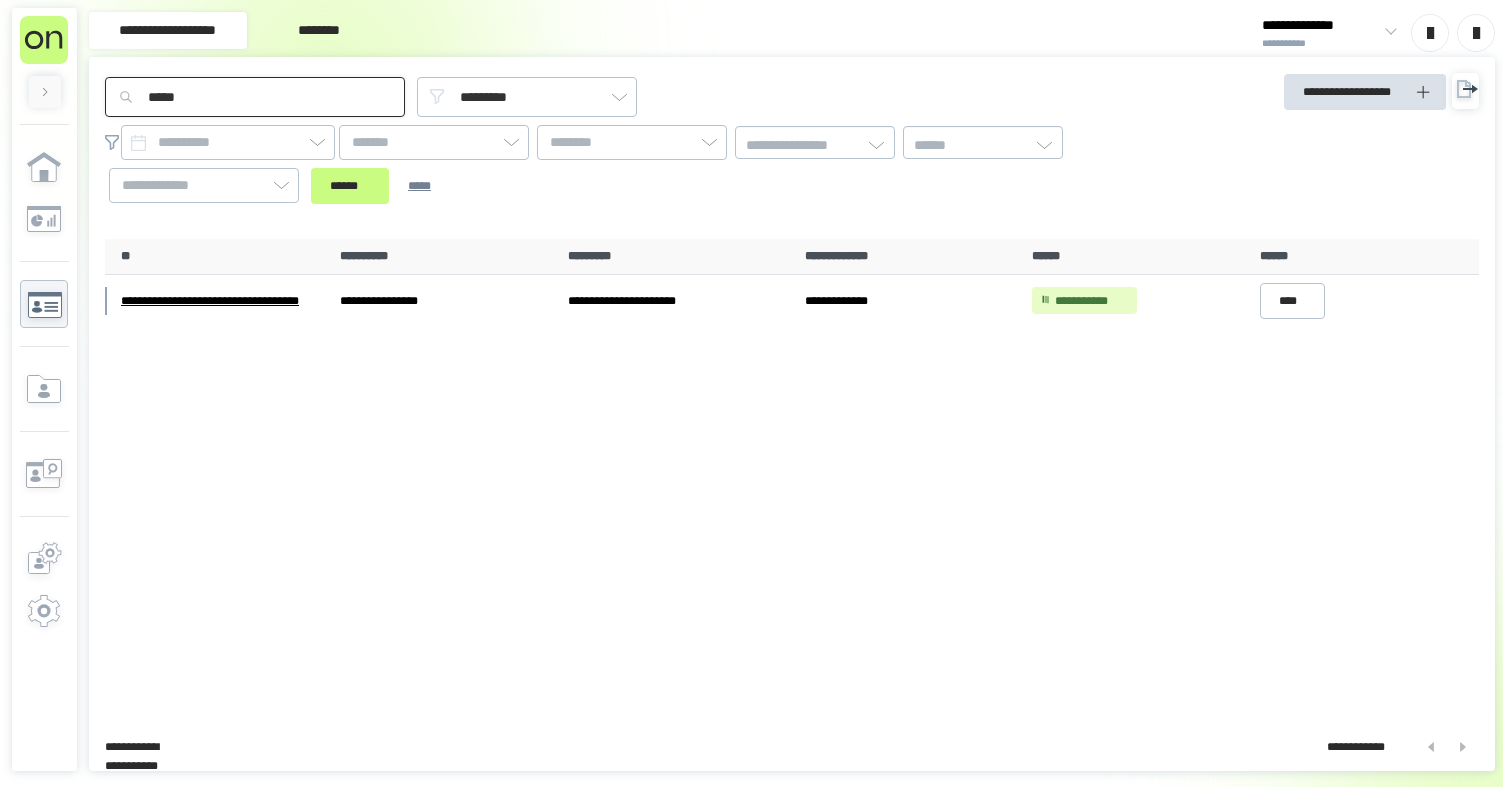 click on "******" at bounding box center [350, 186] 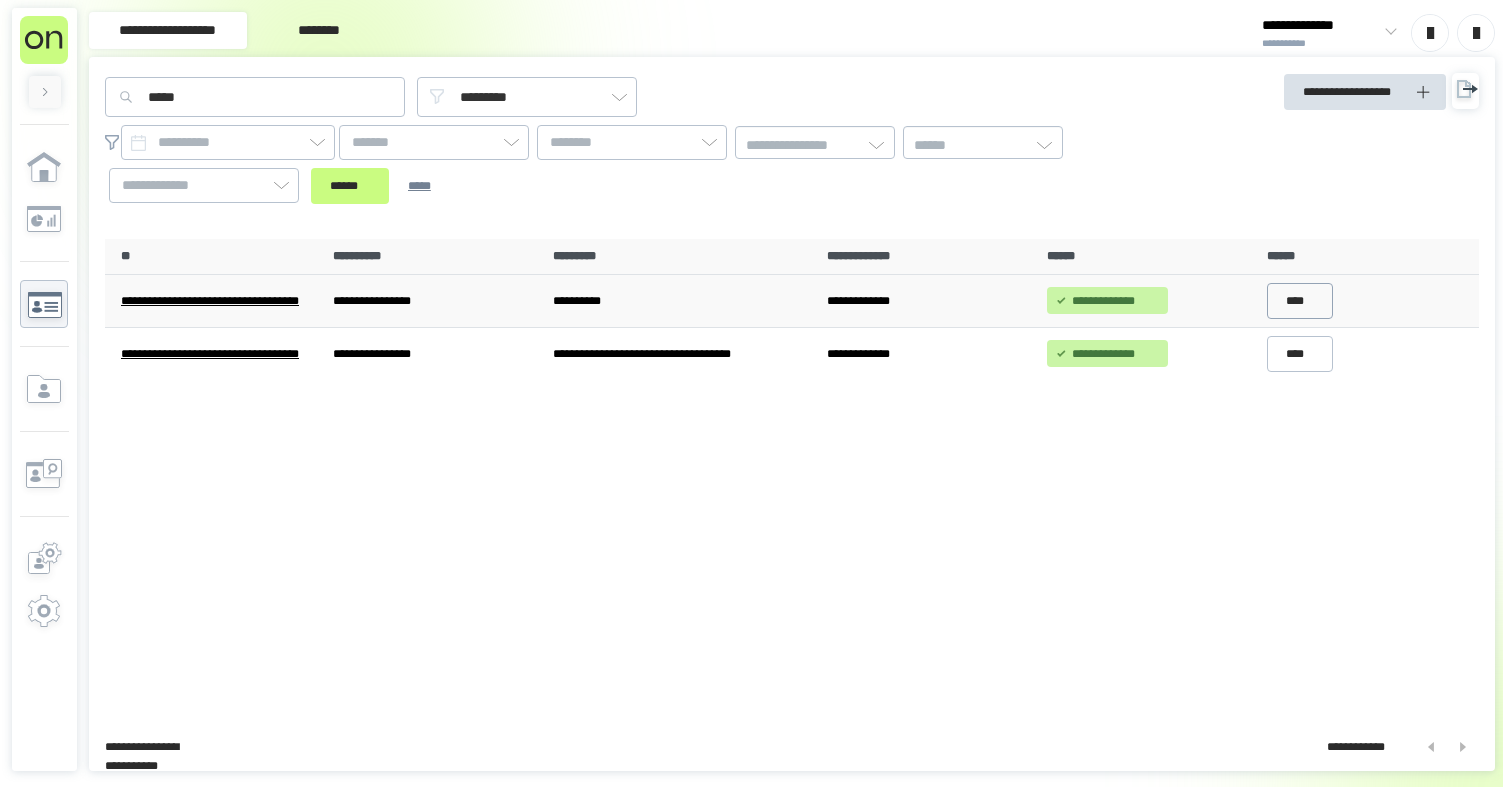 click on "****" at bounding box center (1300, 301) 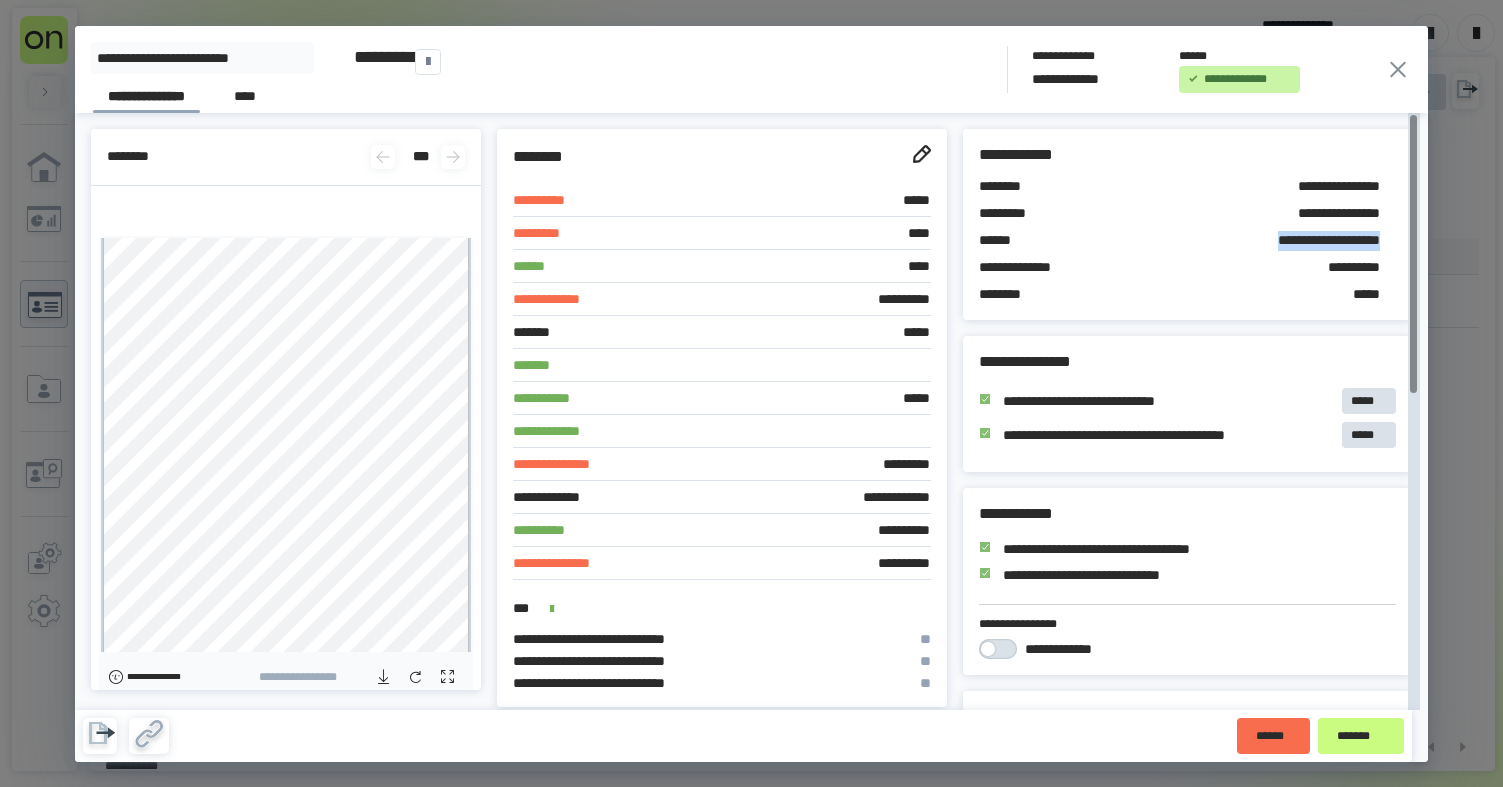 drag, startPoint x: 1236, startPoint y: 239, endPoint x: 1322, endPoint y: 245, distance: 86.209045 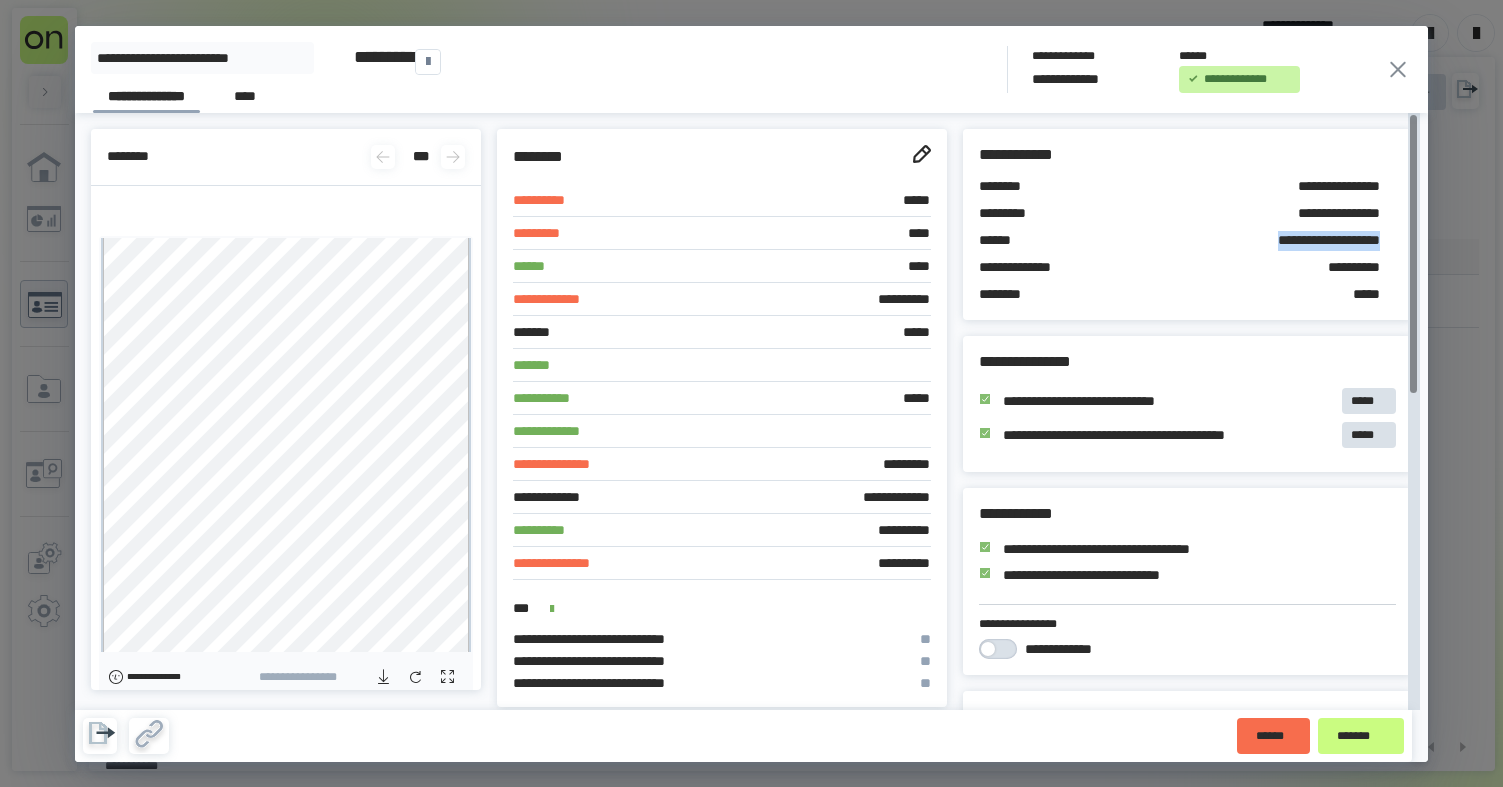 copy on "**********" 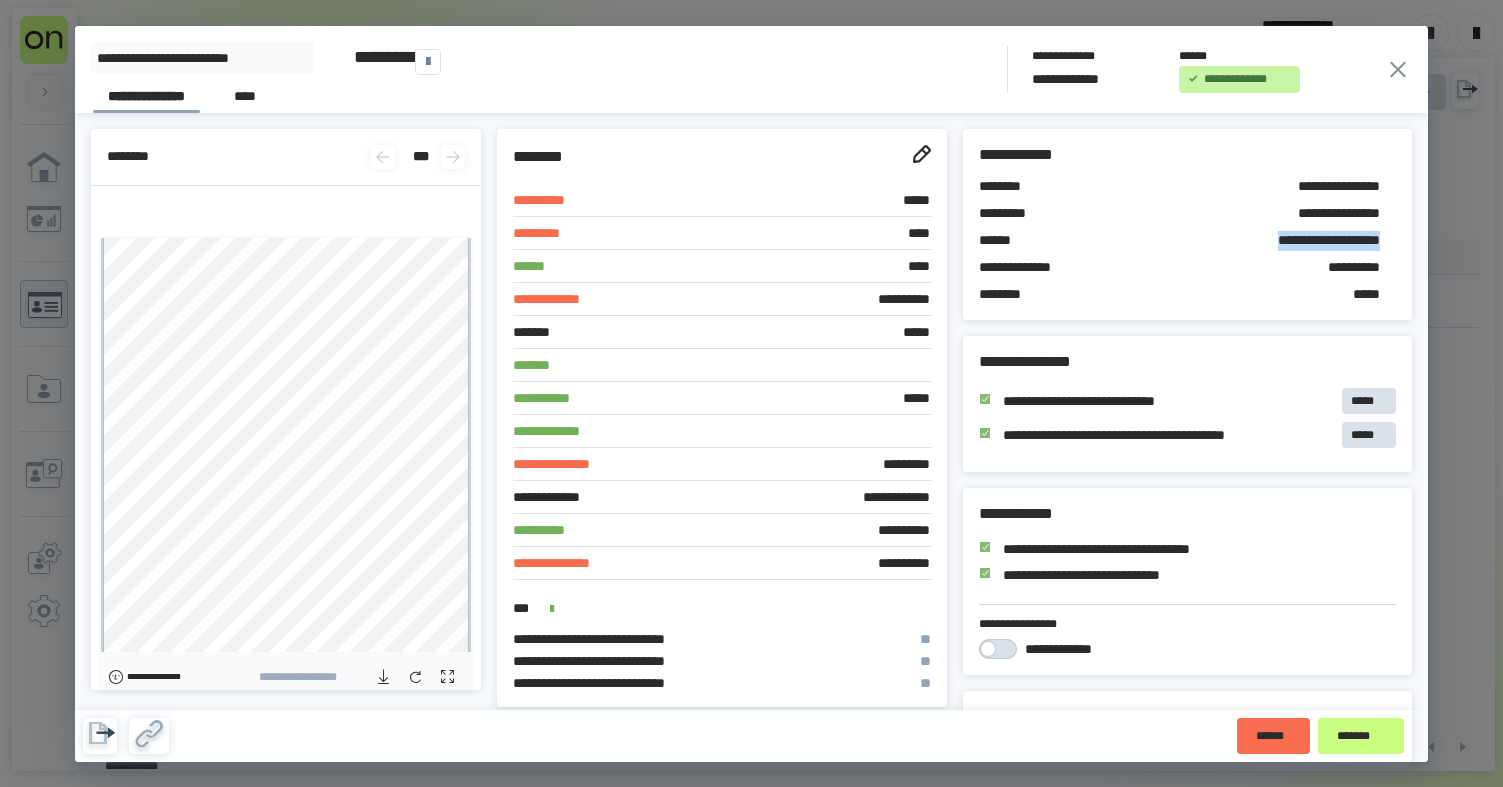 click 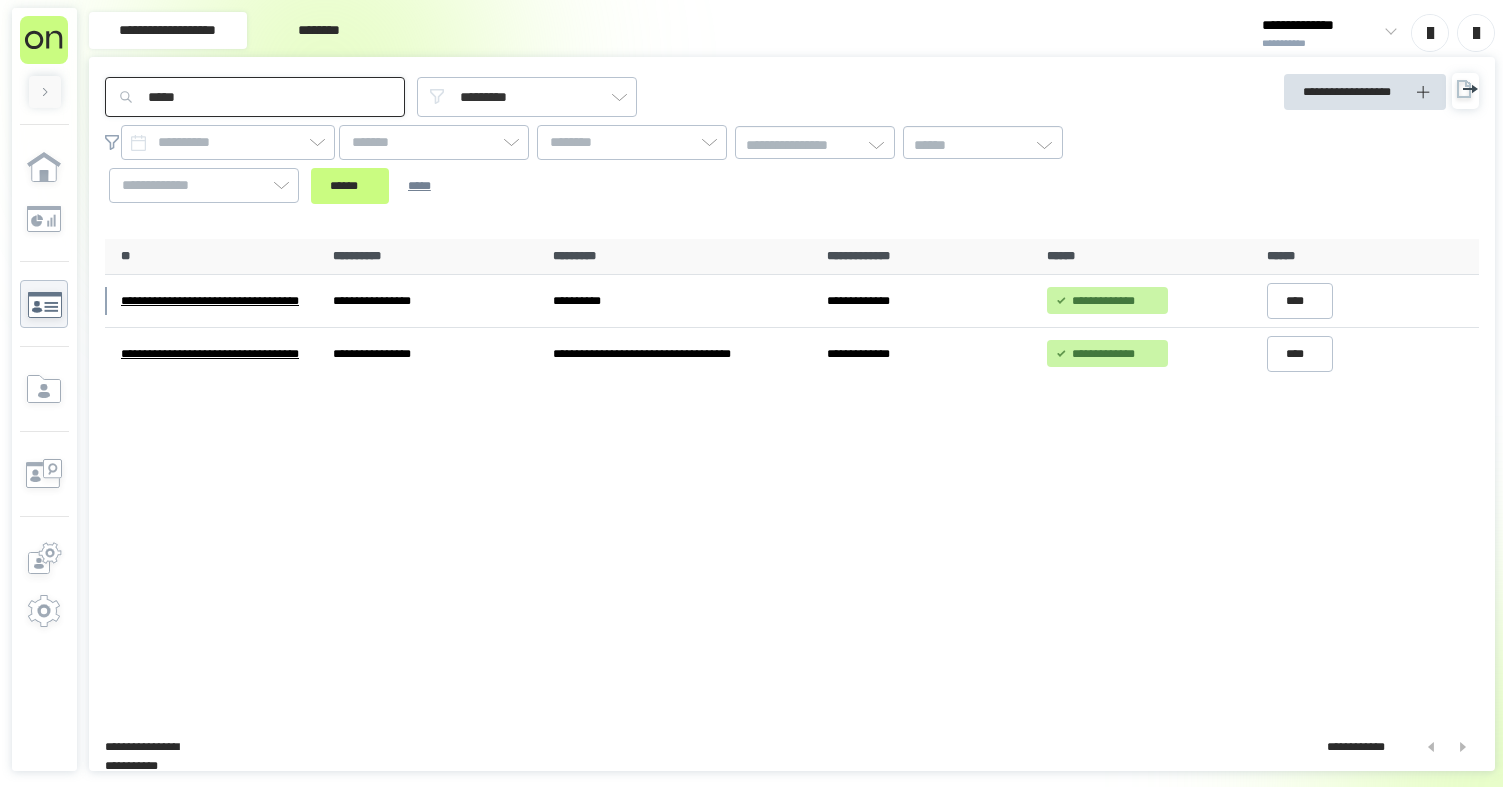 drag, startPoint x: 260, startPoint y: 101, endPoint x: 162, endPoint y: 51, distance: 110.01818 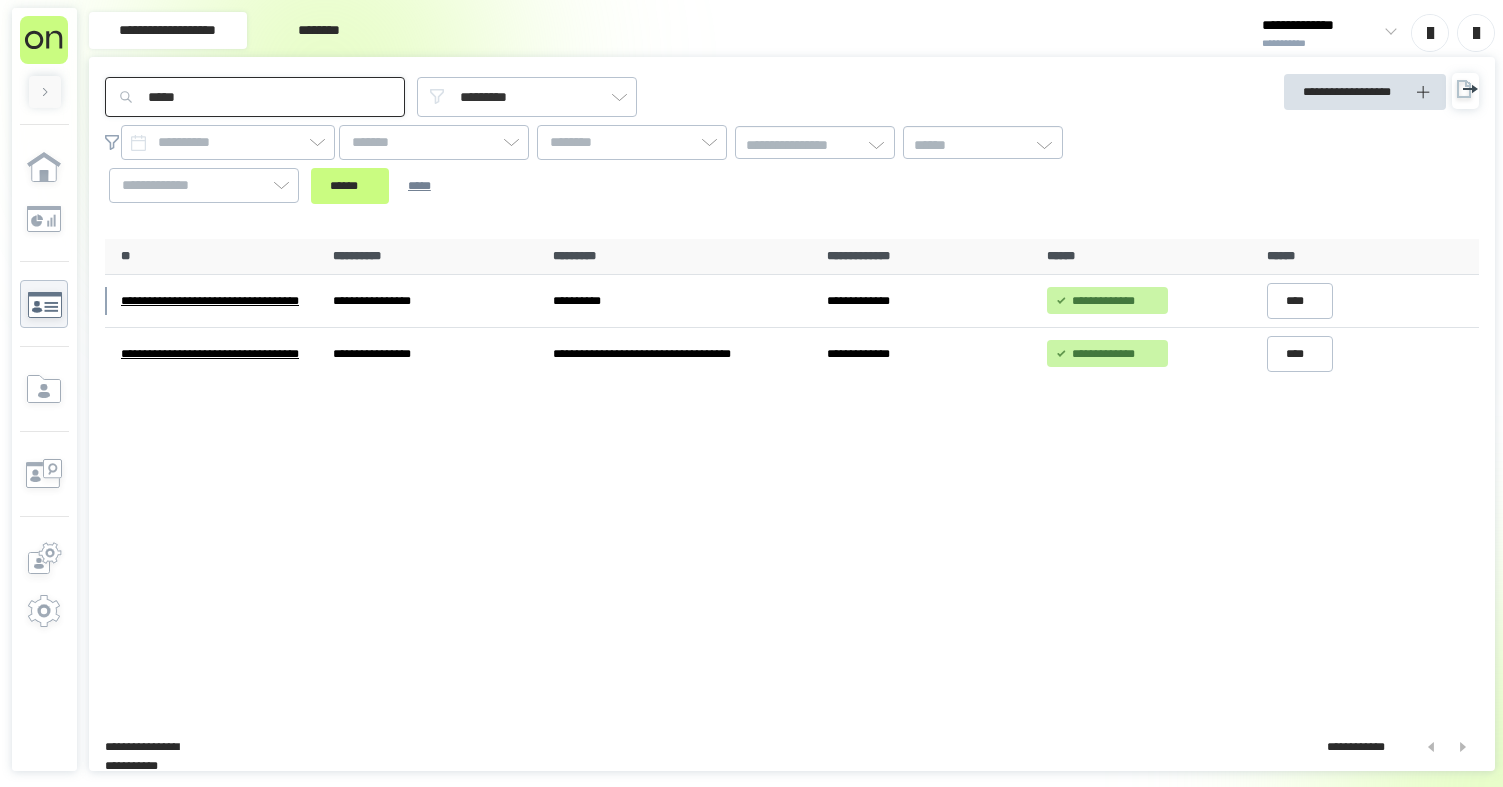click on "**********" at bounding box center [751, 393] 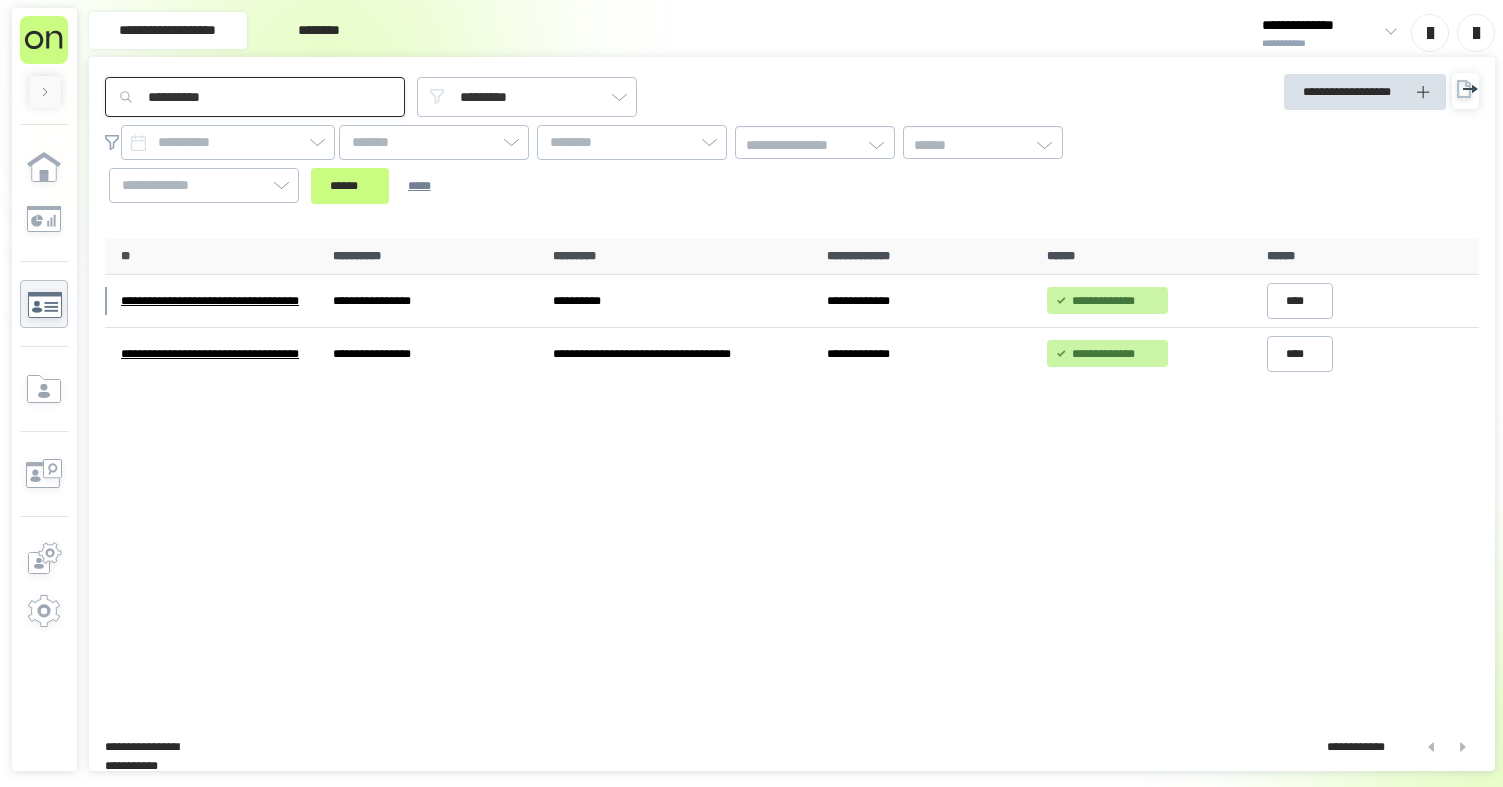 type on "**********" 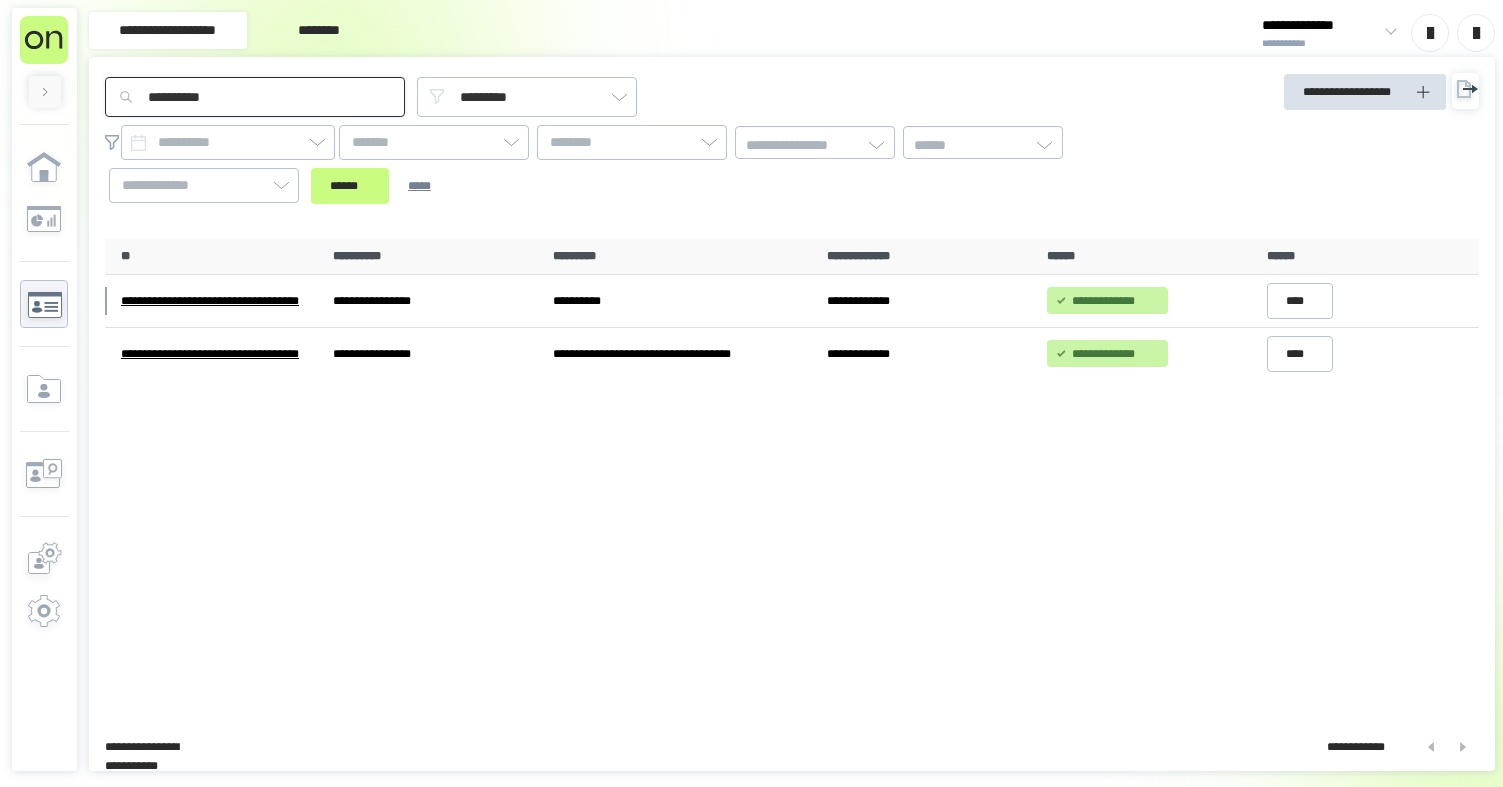 click on "******" at bounding box center (350, 186) 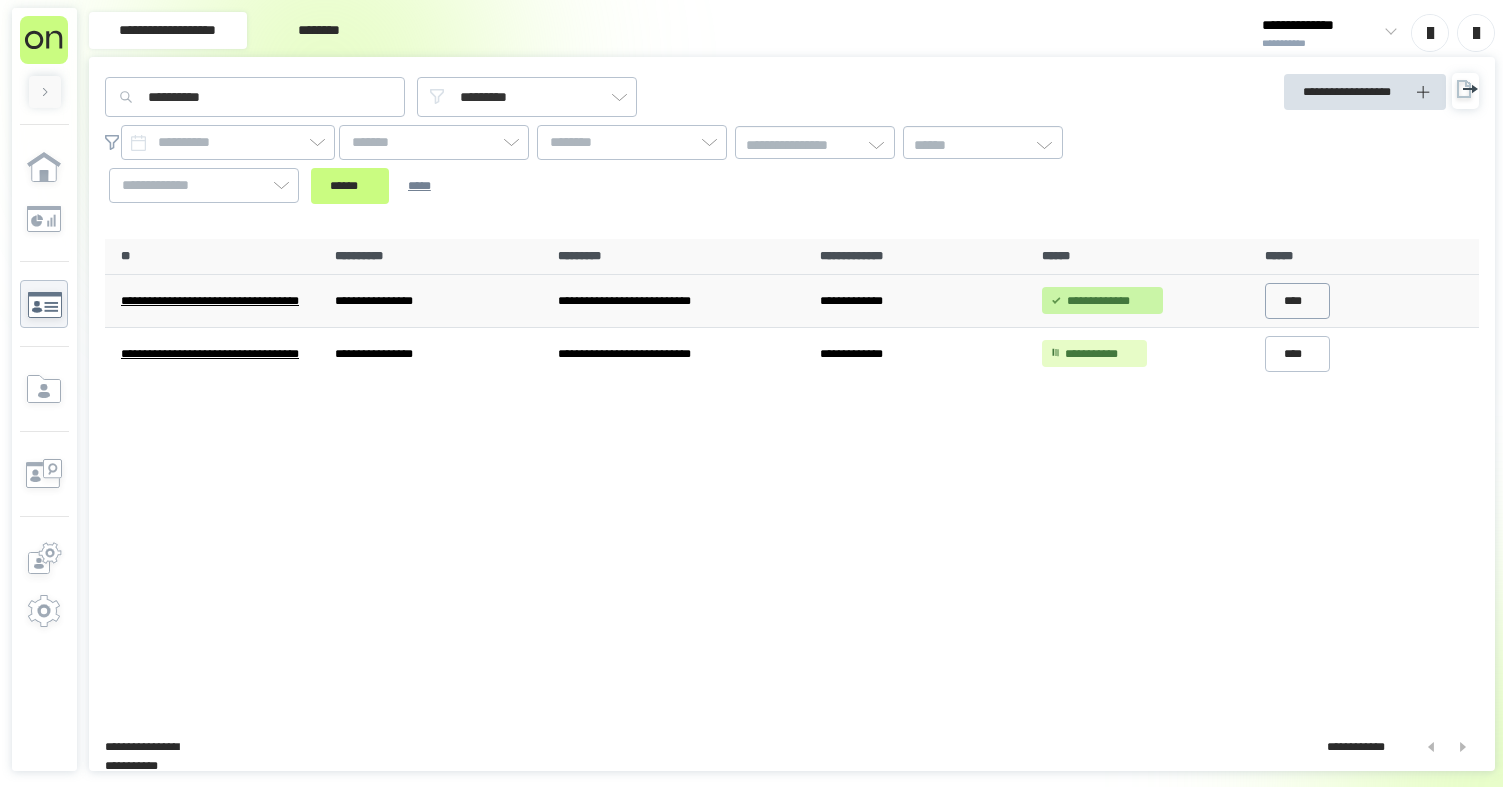 click on "****" at bounding box center (1298, 301) 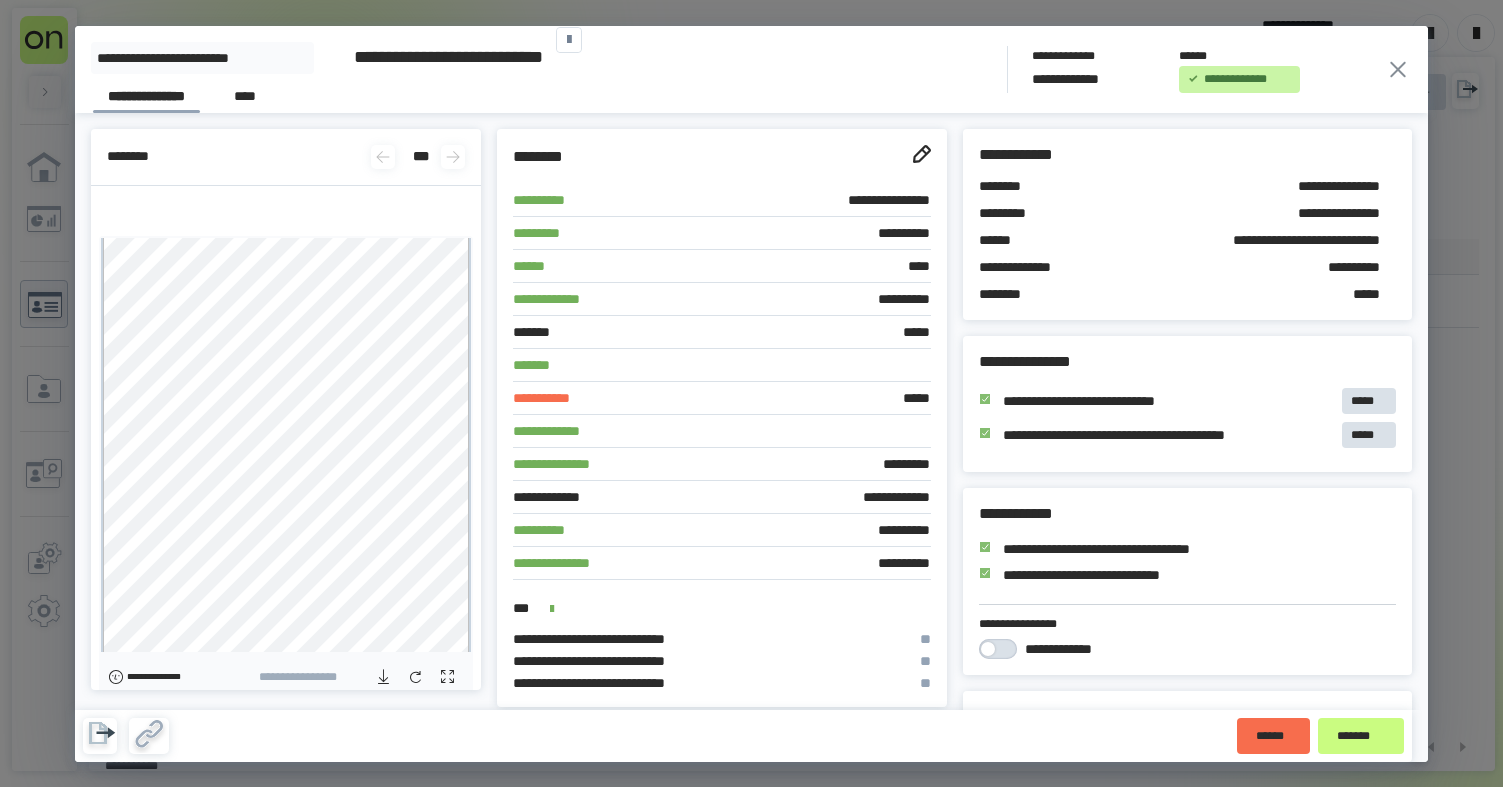 click 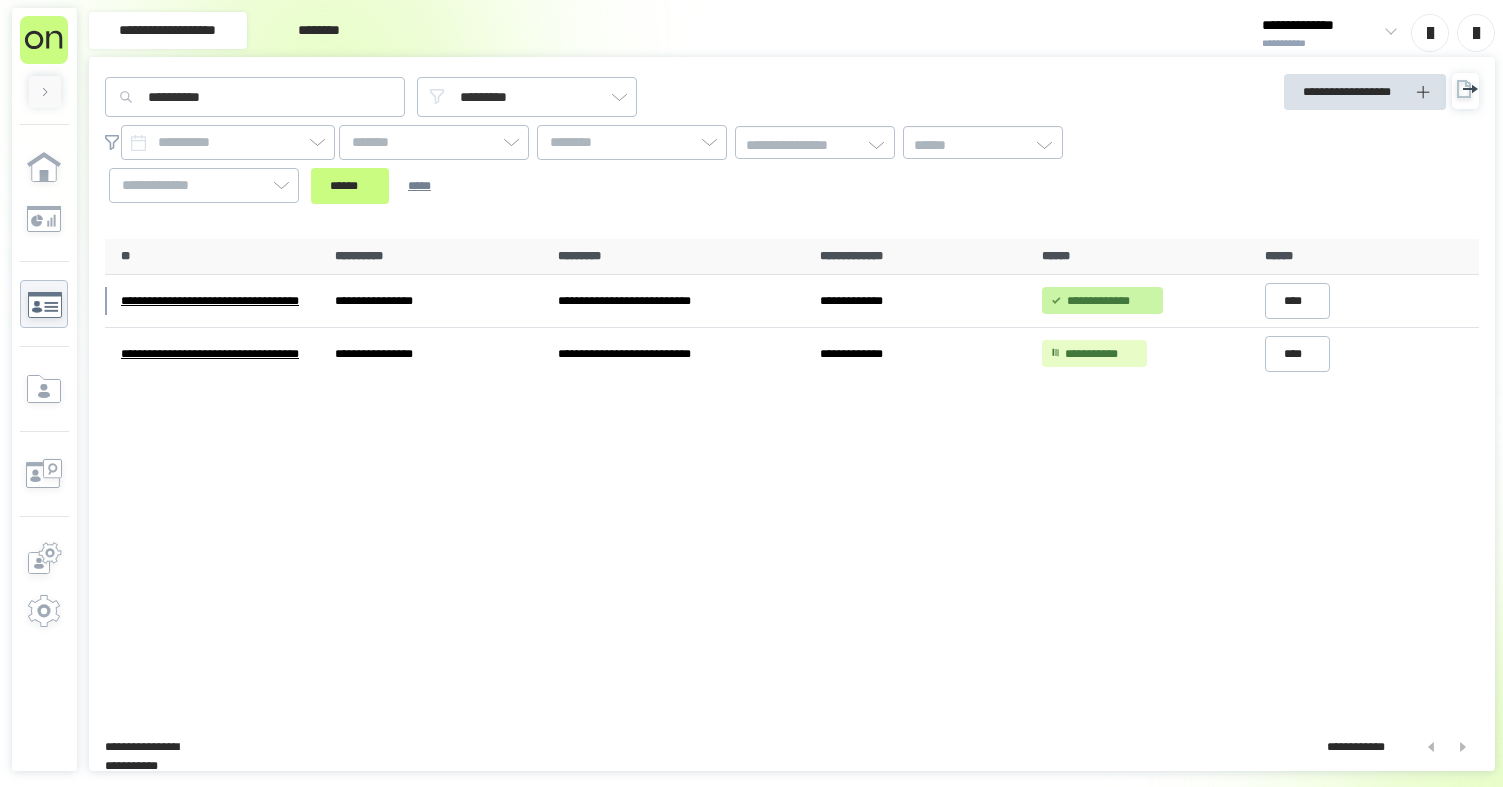 click 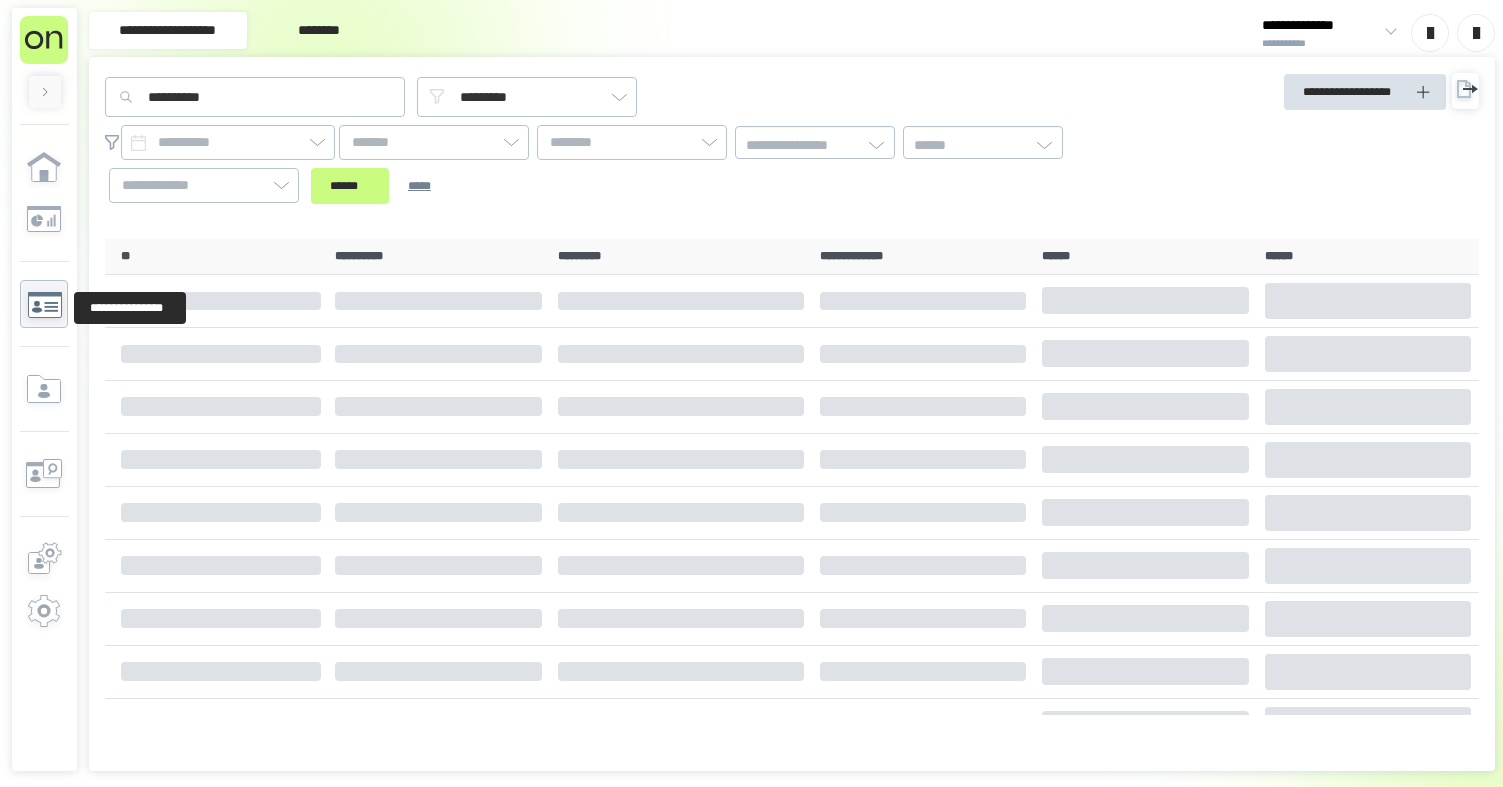 type 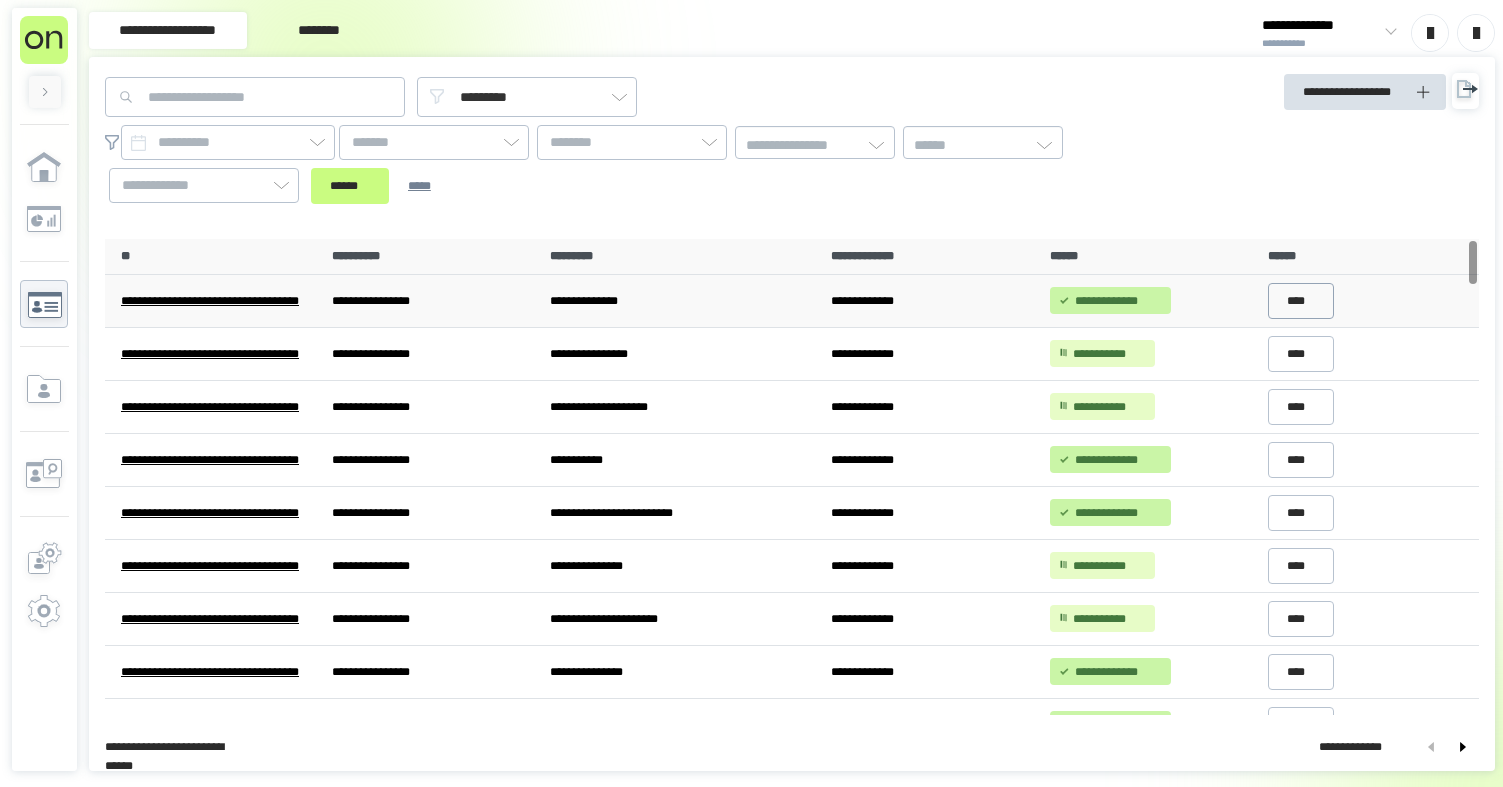 click on "****" at bounding box center [1301, 301] 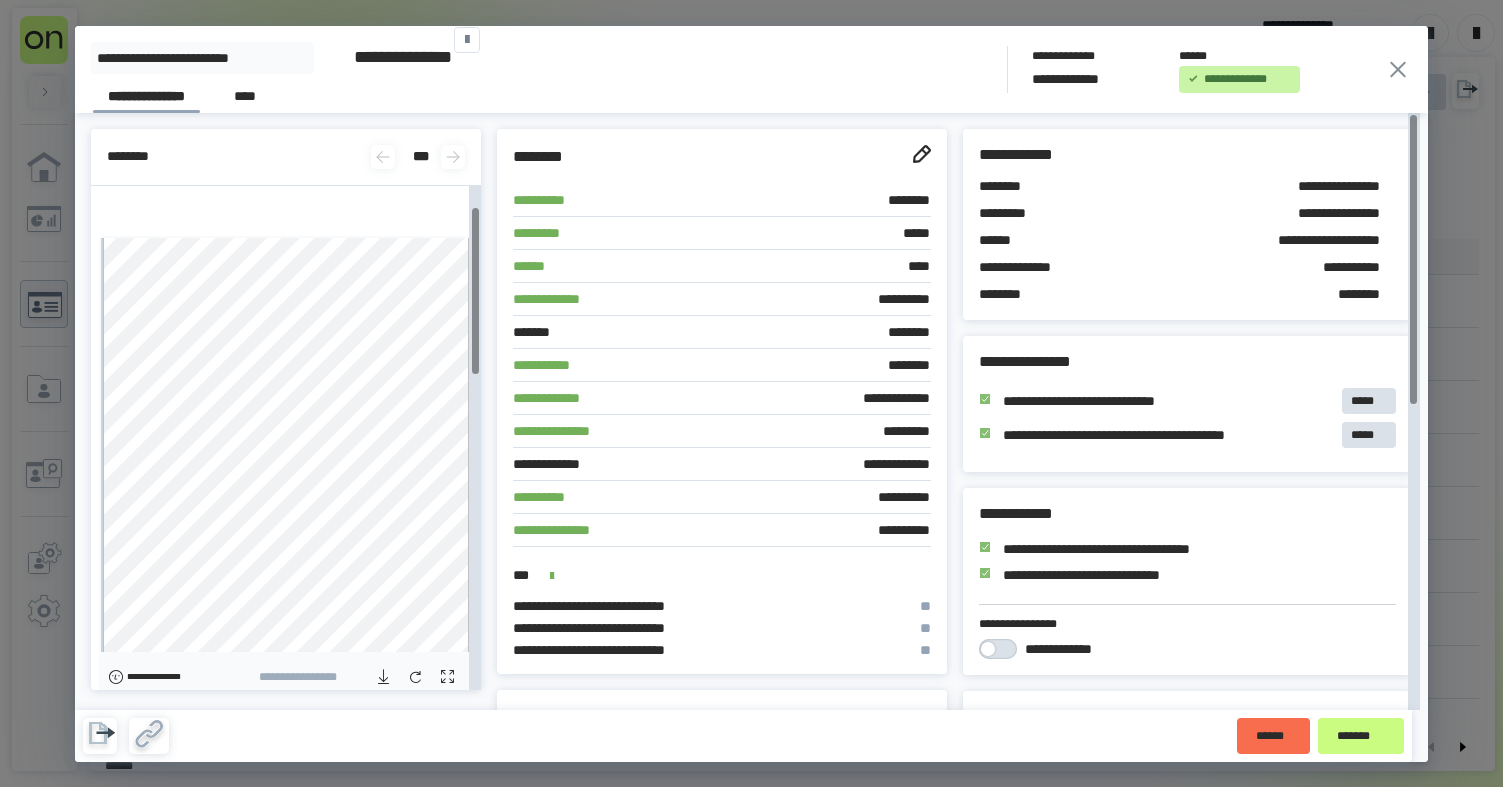 scroll, scrollTop: 0, scrollLeft: 0, axis: both 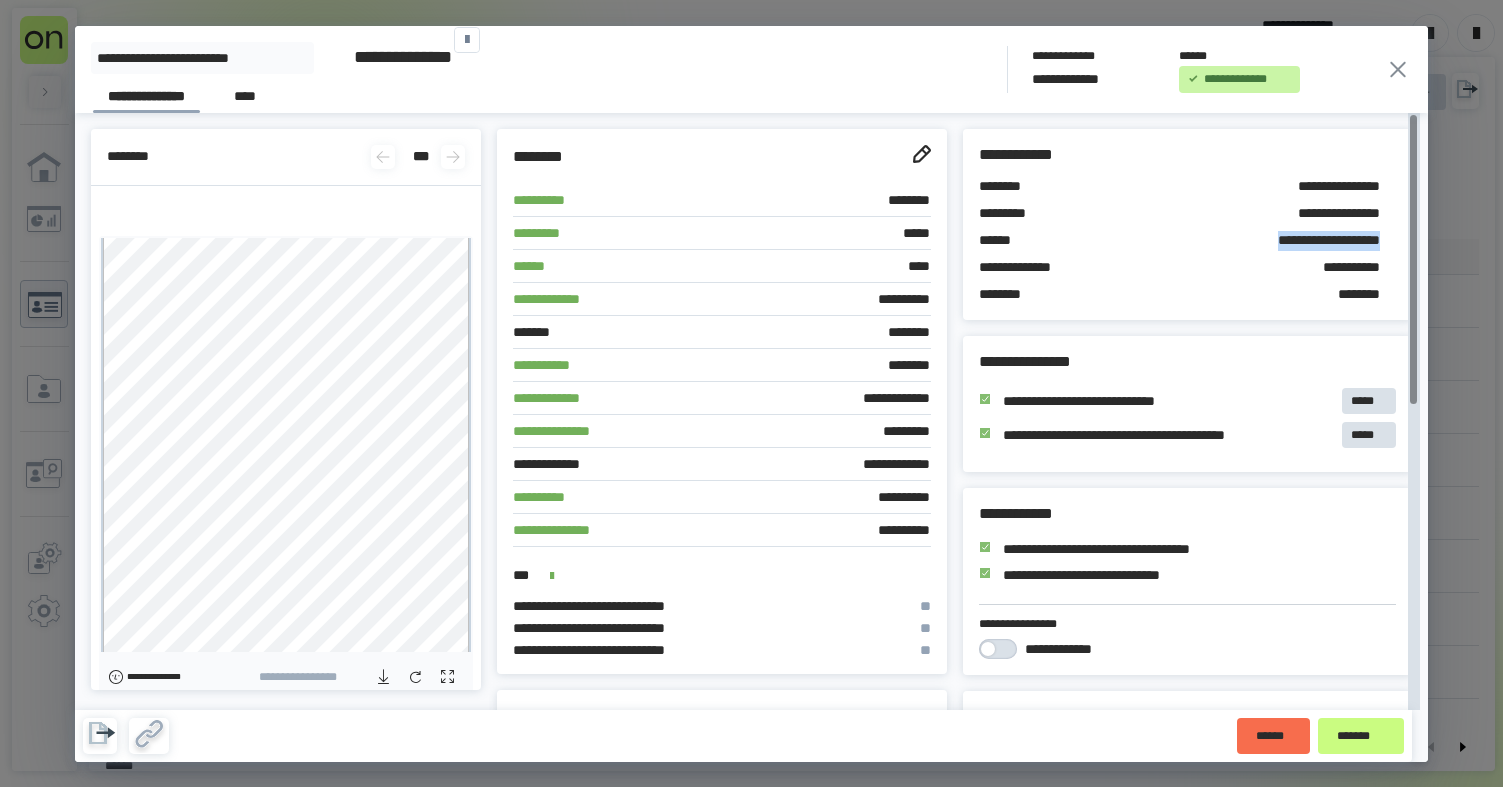 drag, startPoint x: 1224, startPoint y: 240, endPoint x: 1279, endPoint y: 239, distance: 55.00909 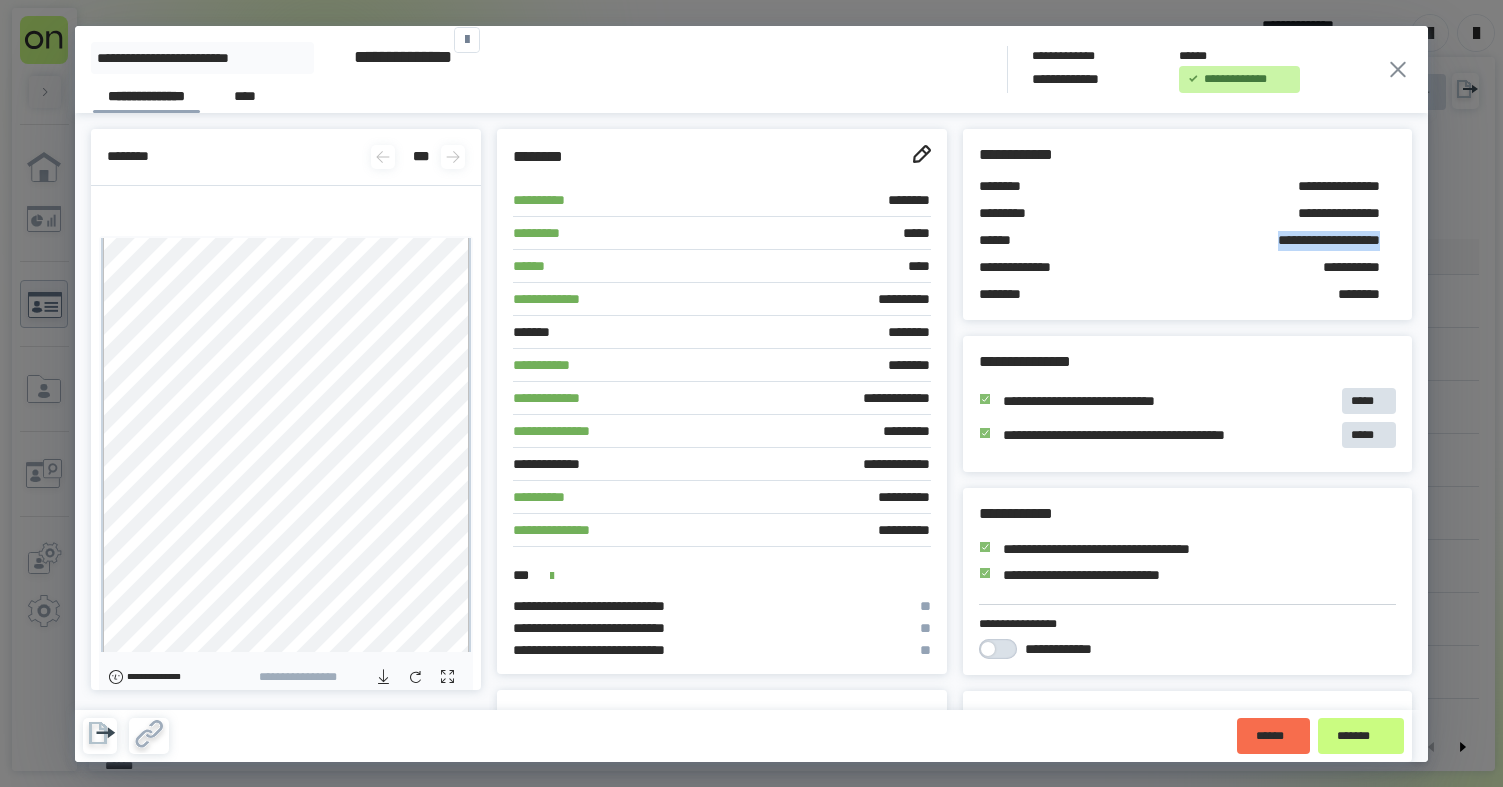 click 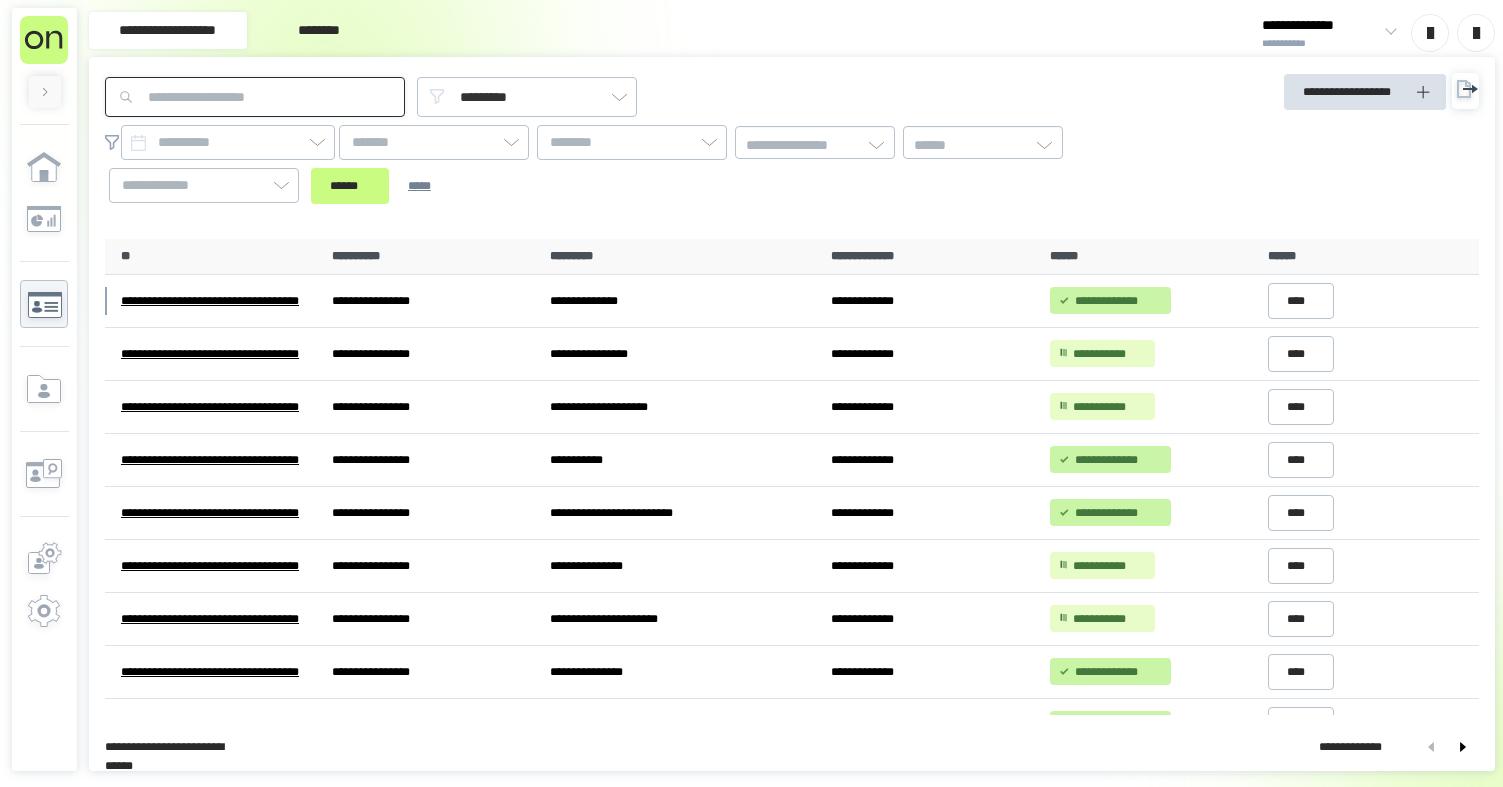 click at bounding box center [255, 97] 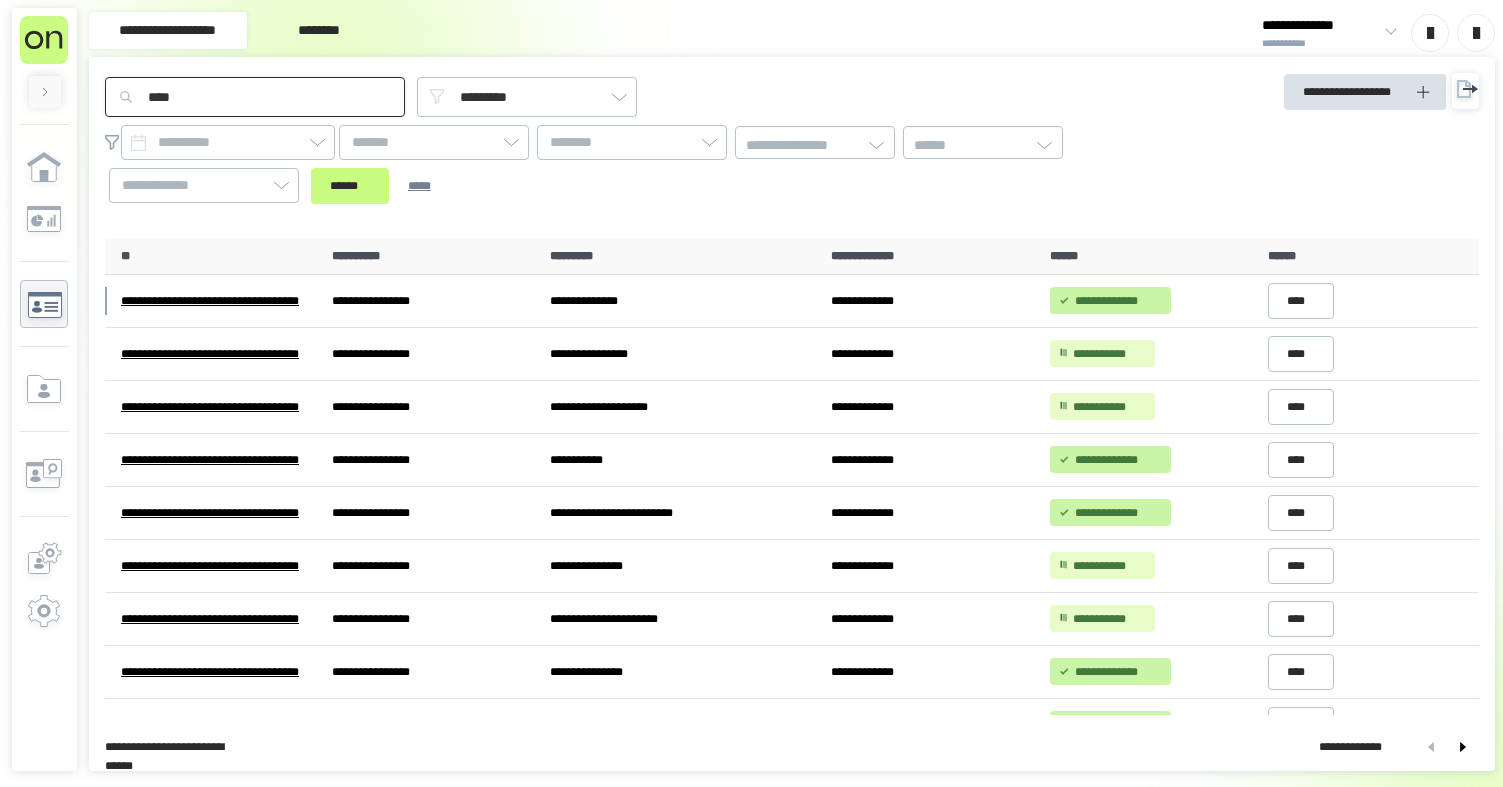 click on "******" at bounding box center (350, 186) 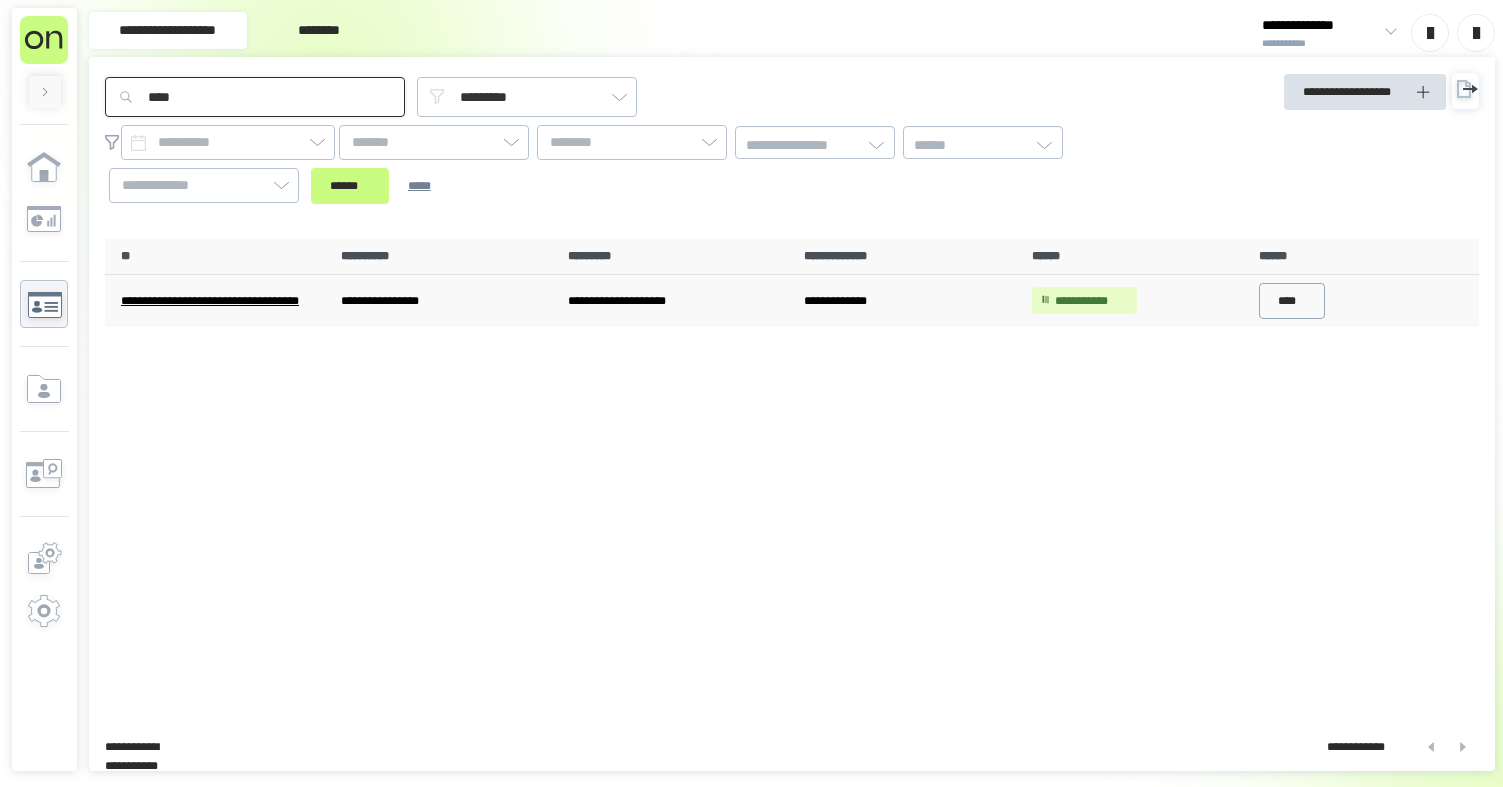 click on "****" at bounding box center [1292, 301] 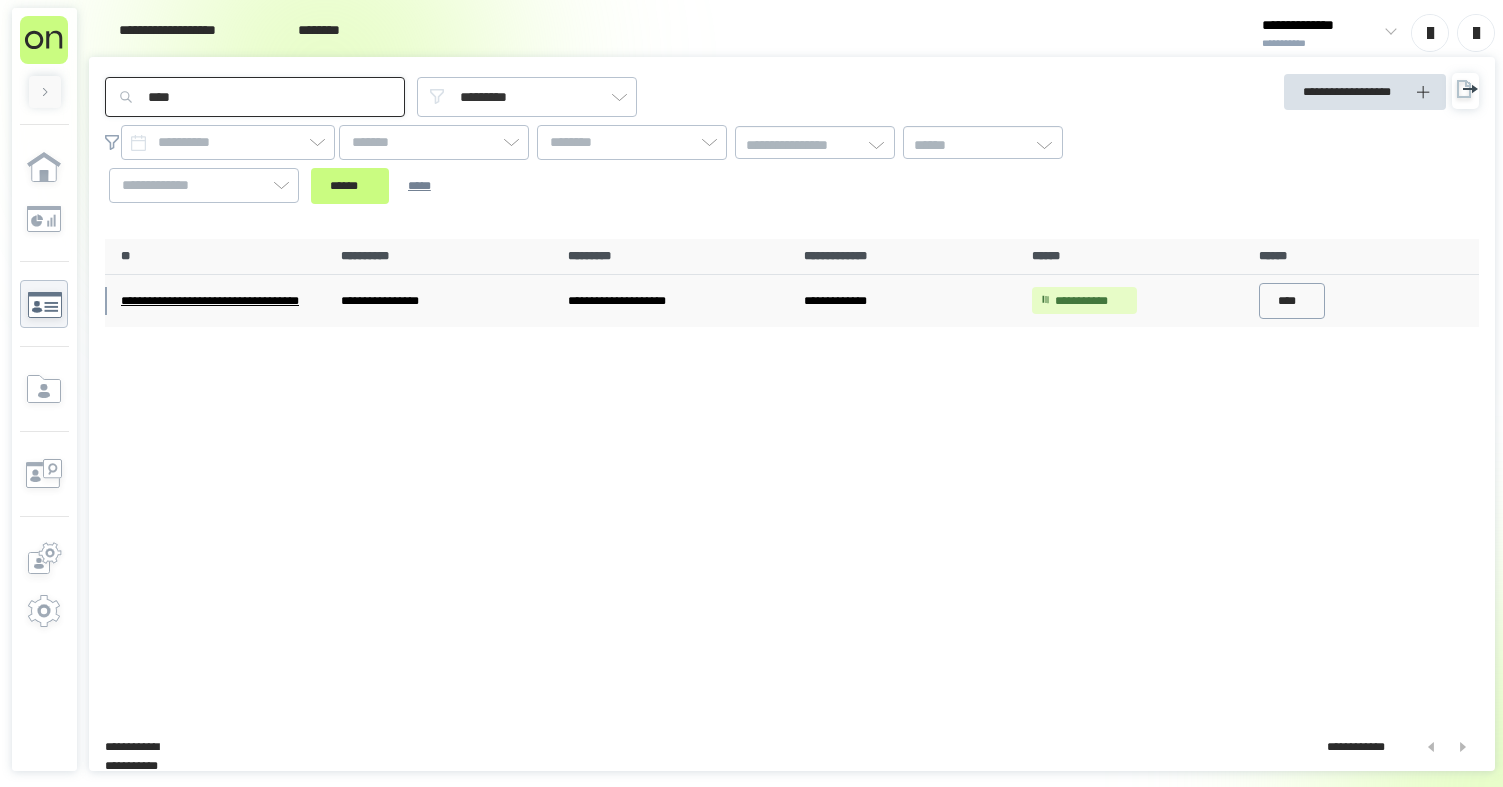 type on "****" 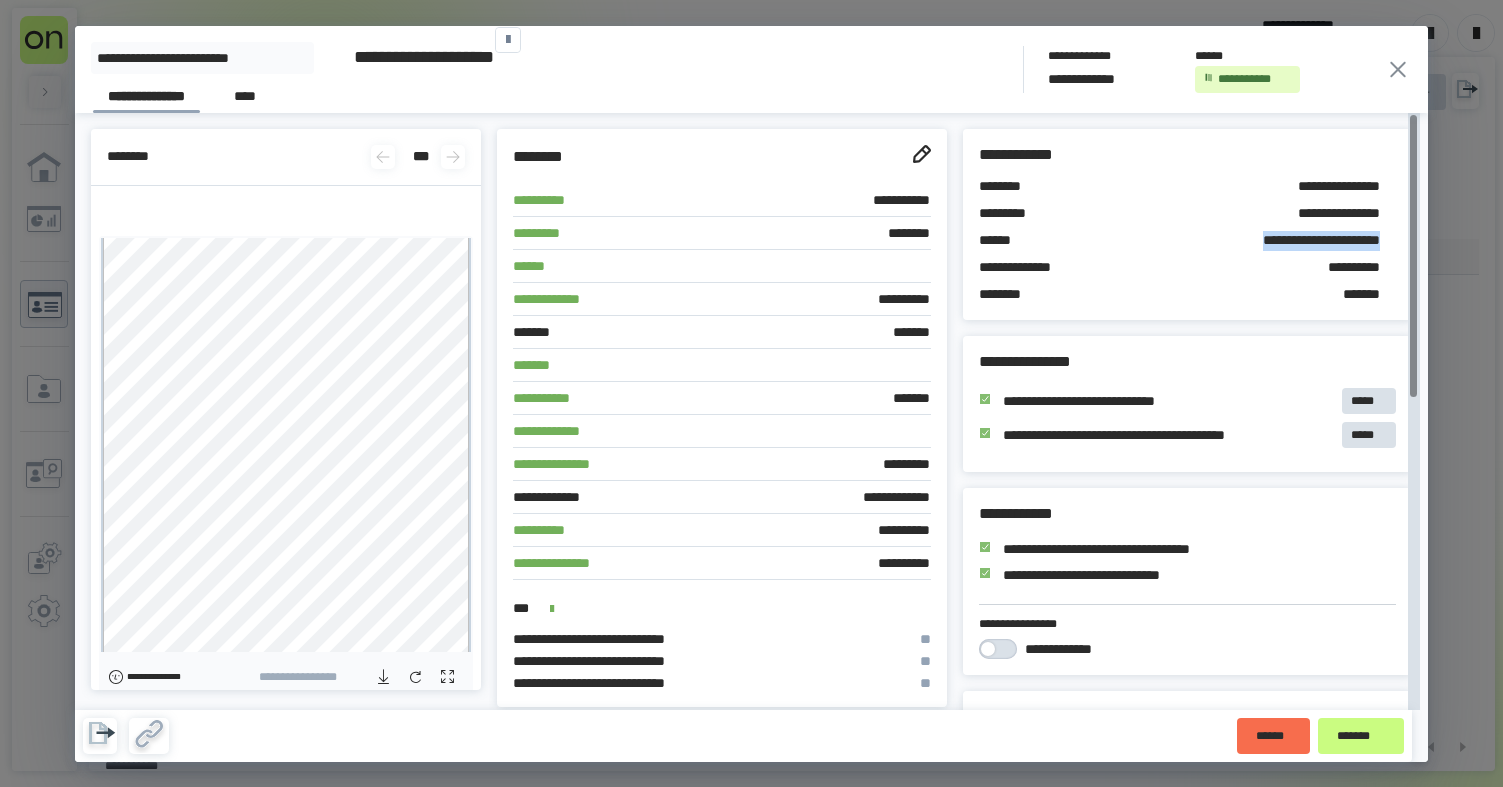drag, startPoint x: 1214, startPoint y: 242, endPoint x: 1384, endPoint y: 241, distance: 170.00294 